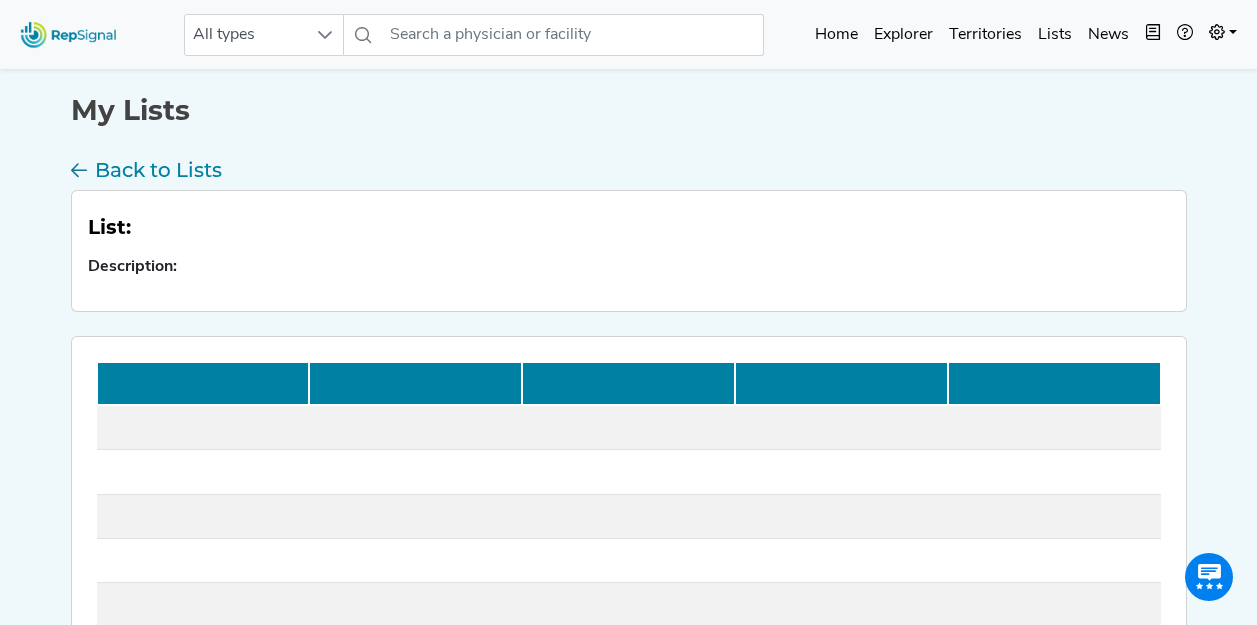 scroll, scrollTop: 0, scrollLeft: 0, axis: both 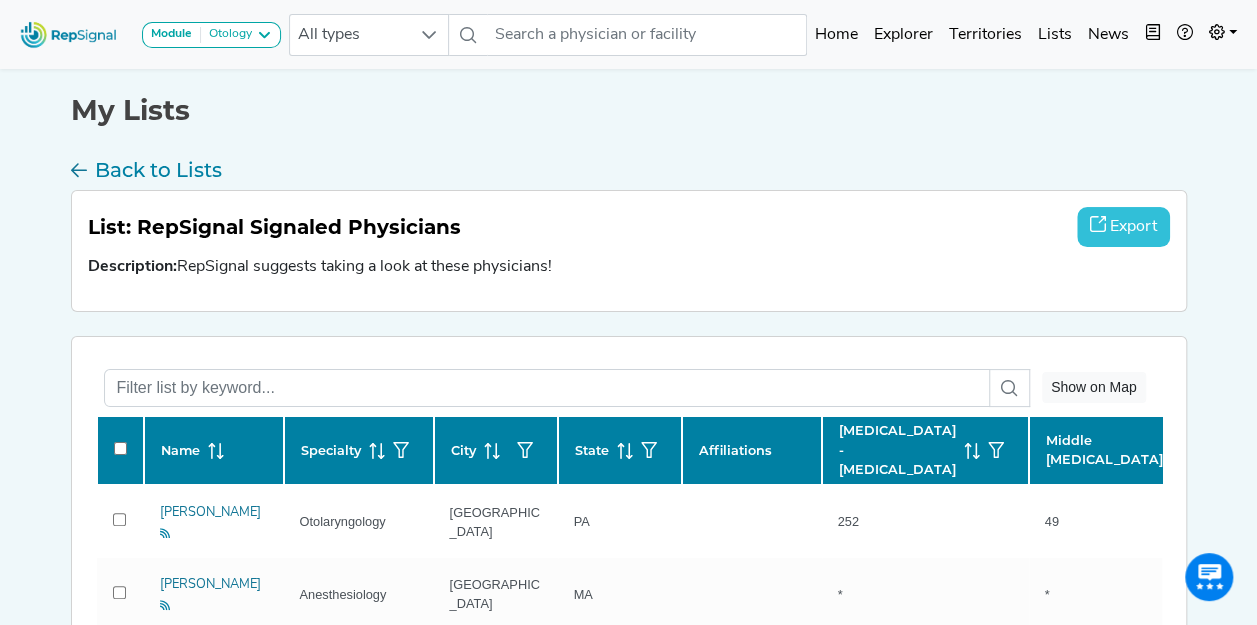 checkbox on "false" 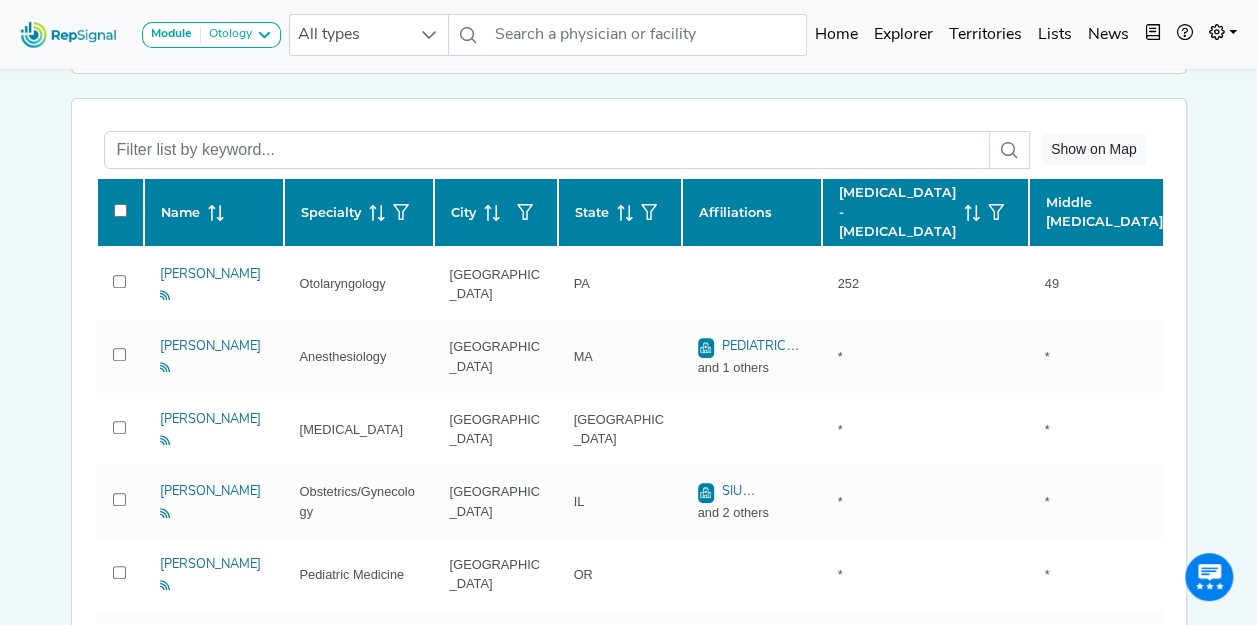 scroll, scrollTop: 260, scrollLeft: 0, axis: vertical 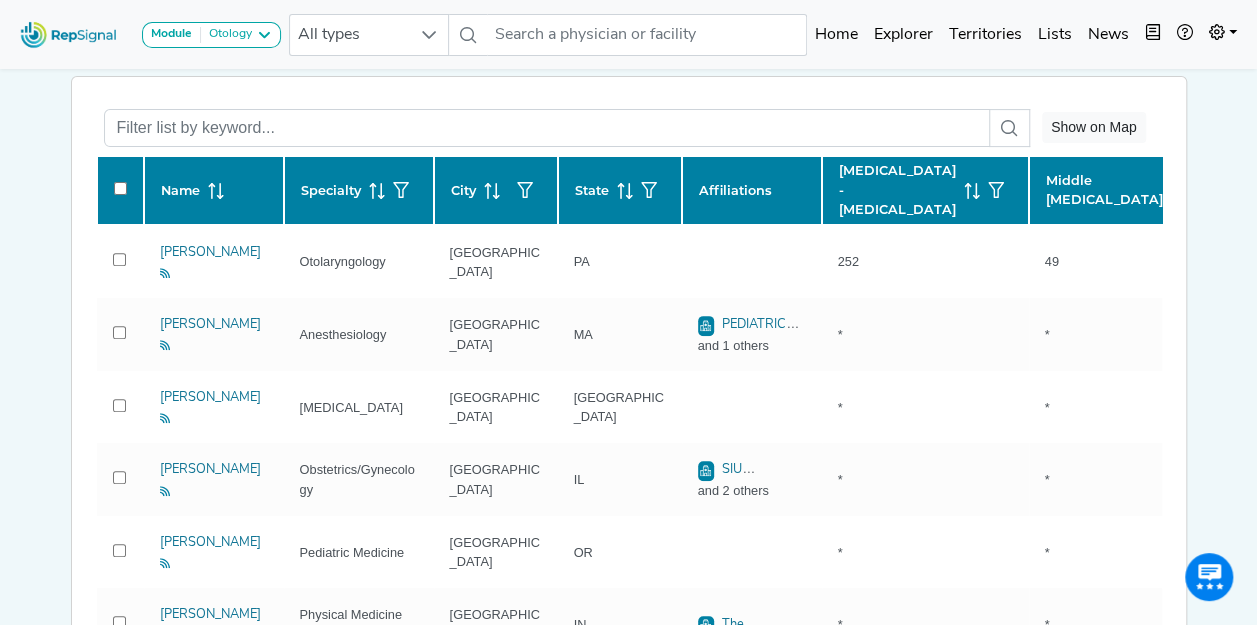 click on "State" 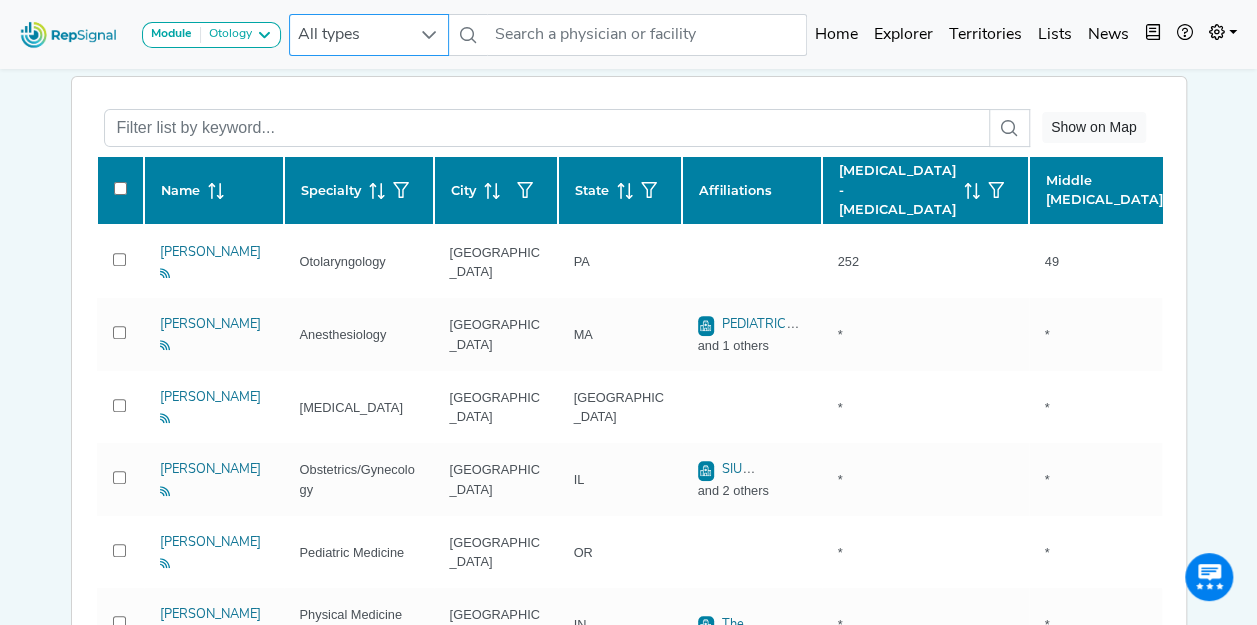 click 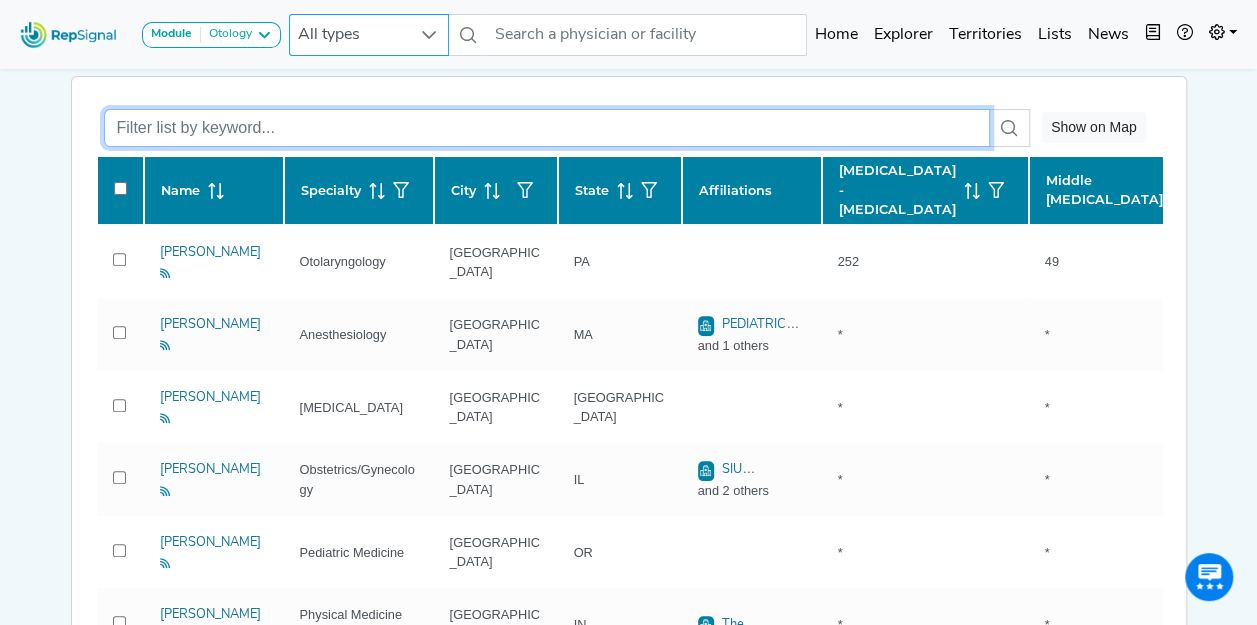 click at bounding box center [547, 128] 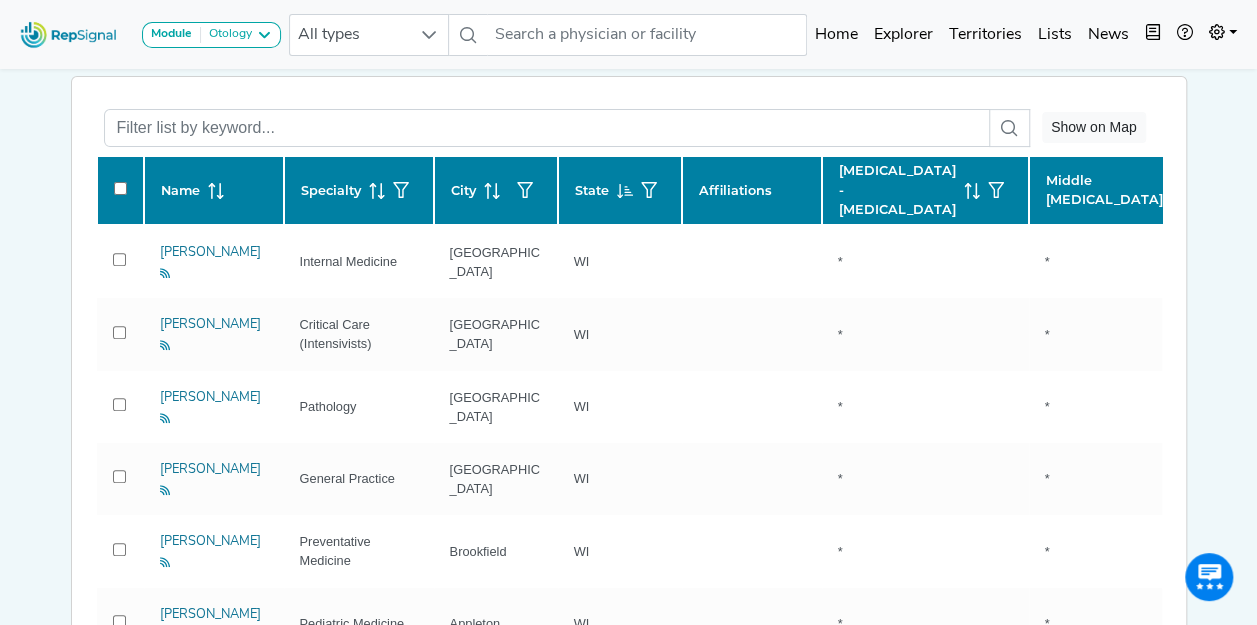 click on "State" 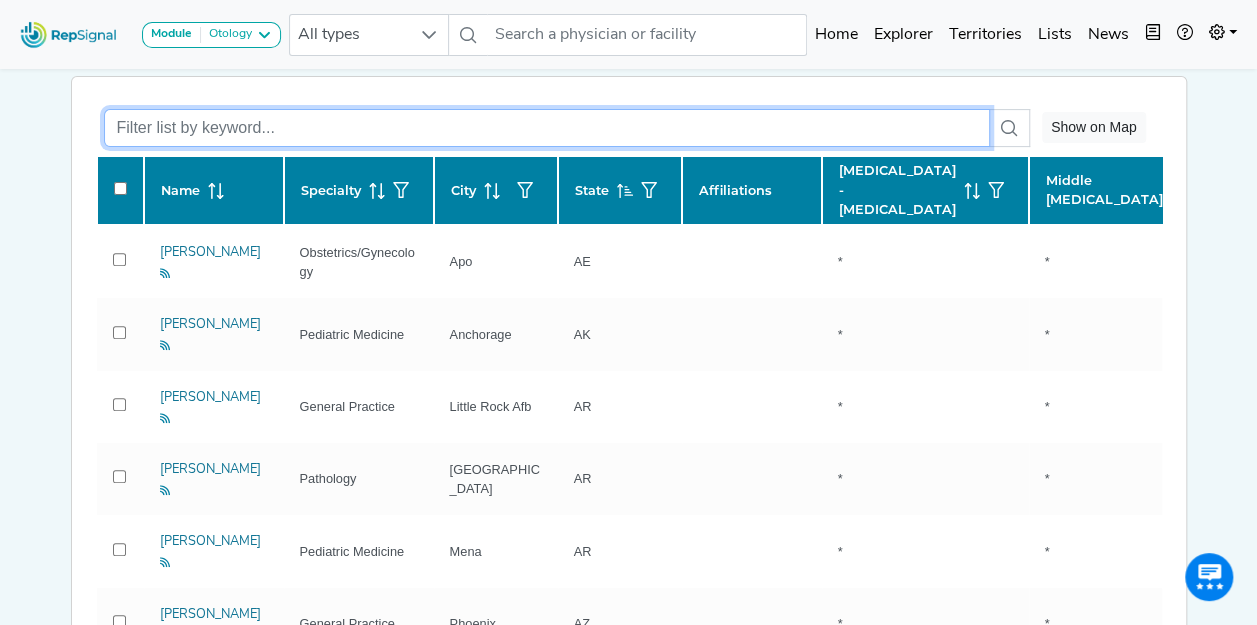 checkbox on "false" 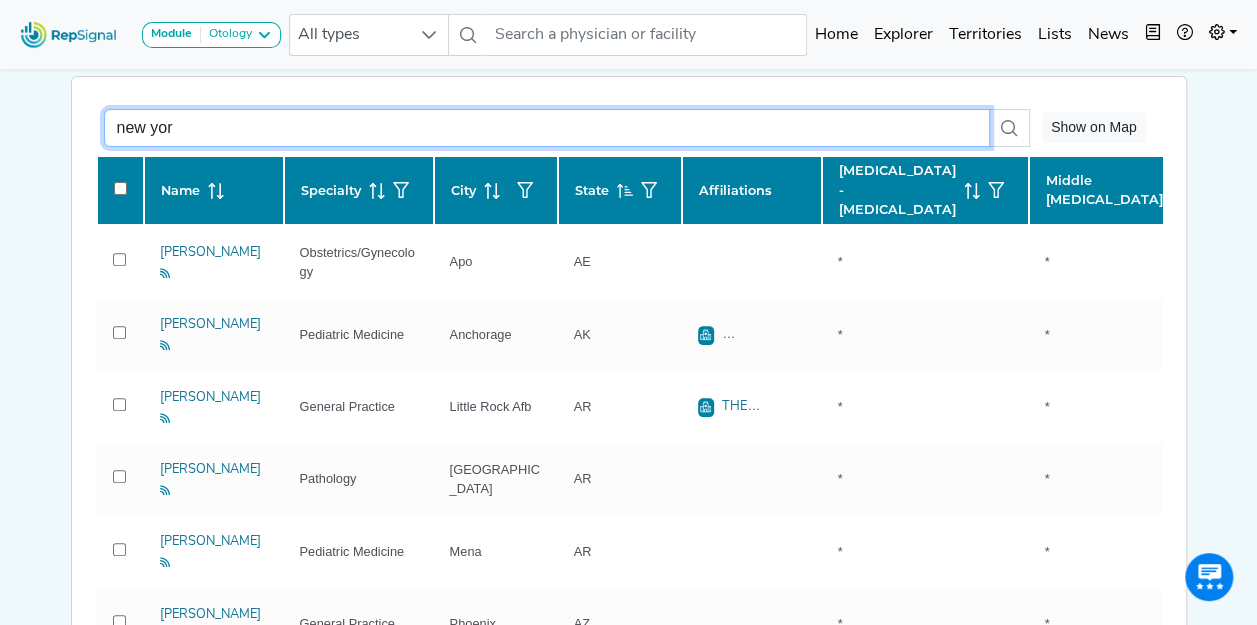 type on "new york" 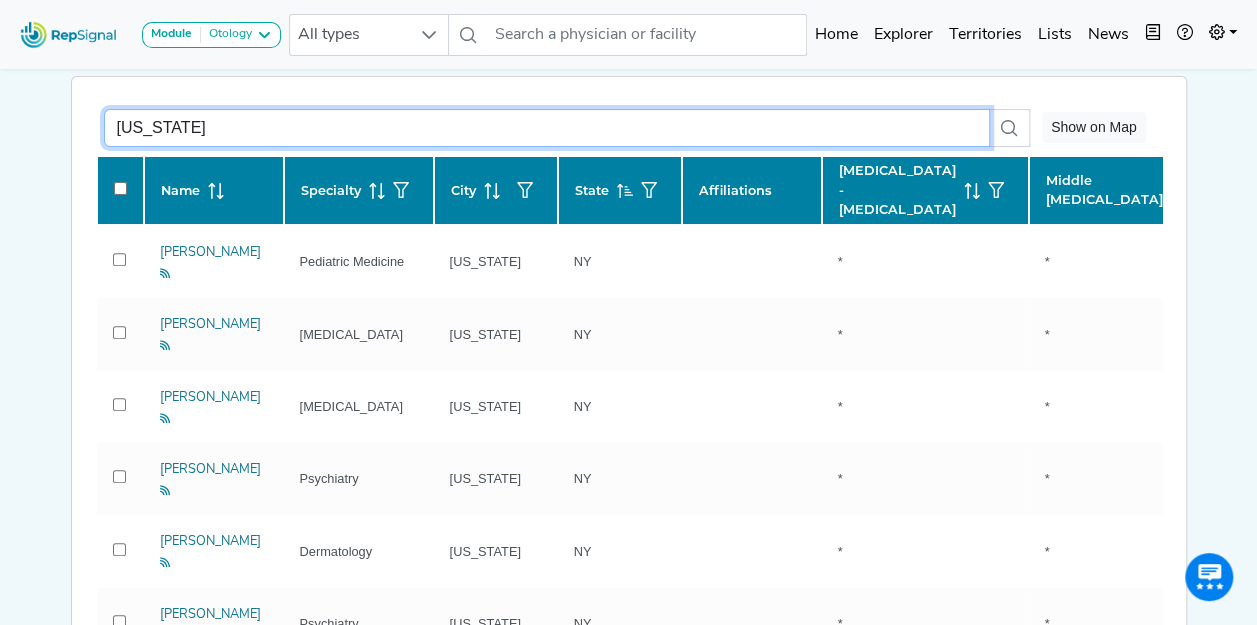 checkbox on "false" 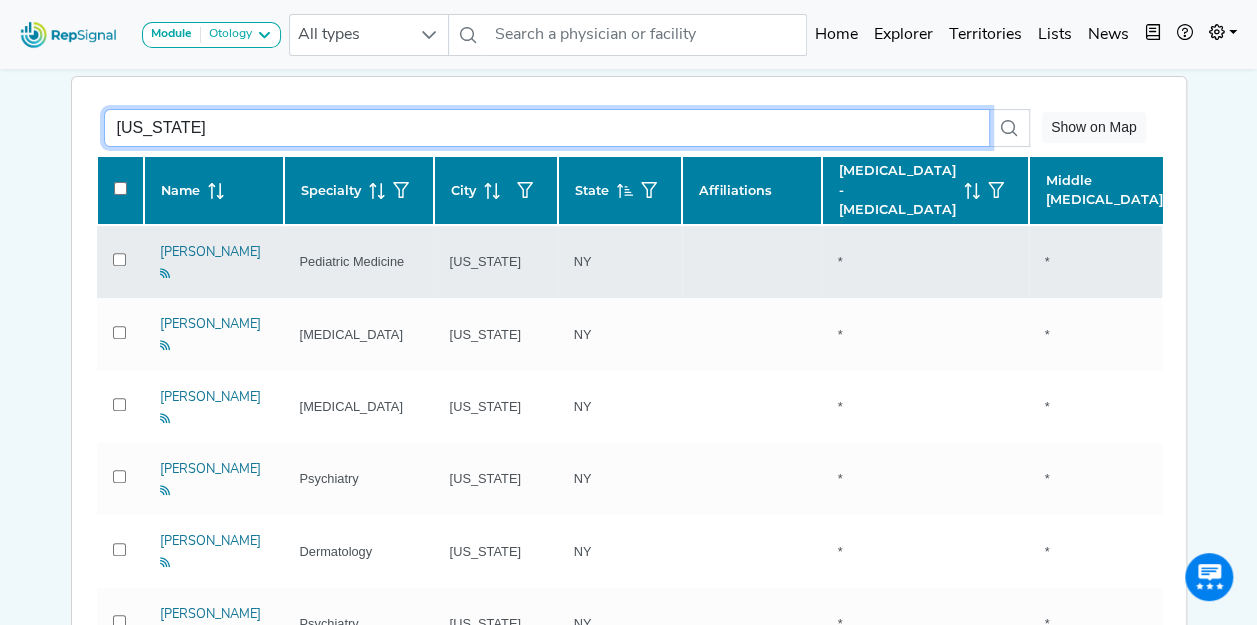 type on "new york" 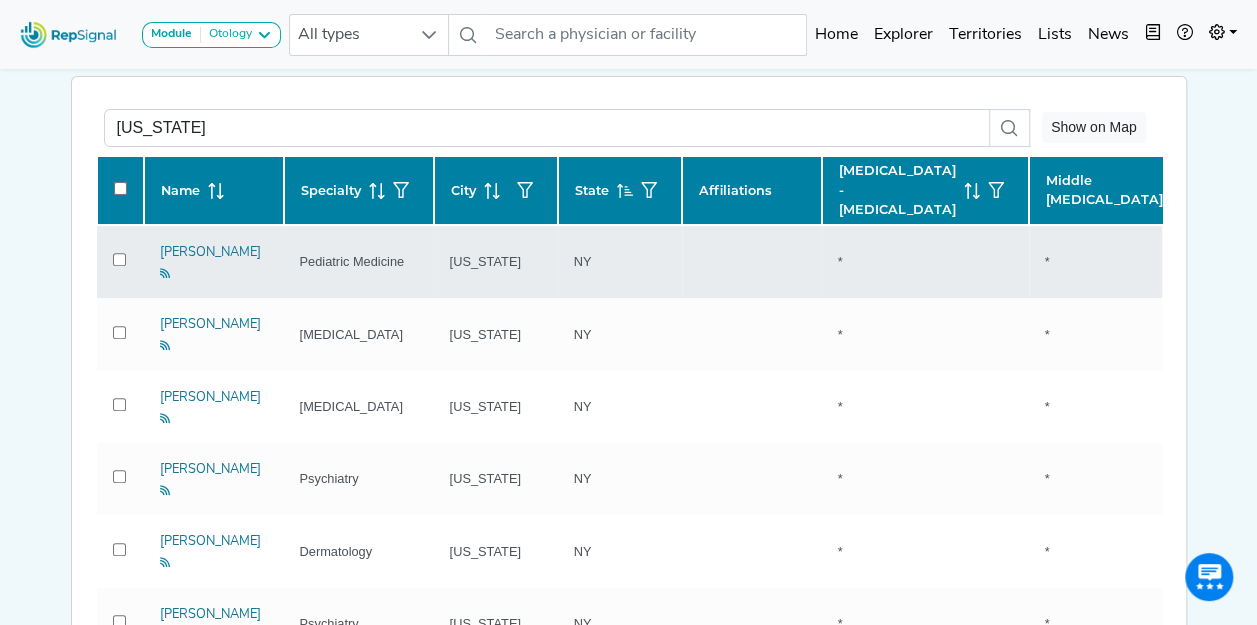 click at bounding box center (119, 259) 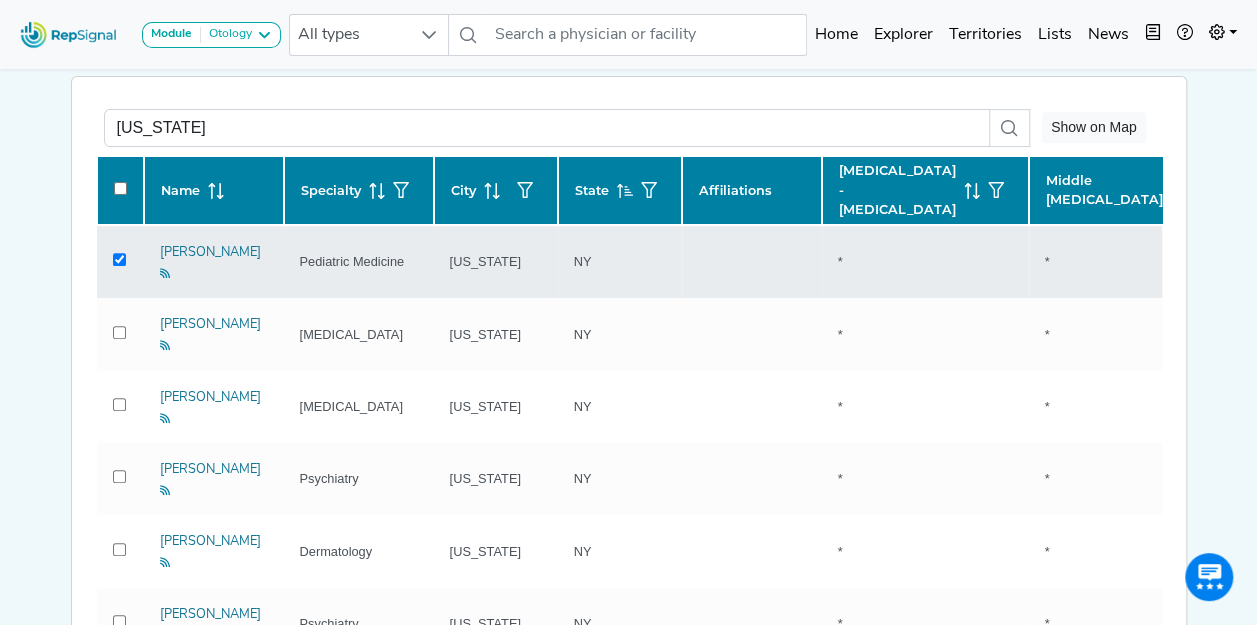 checkbox on "true" 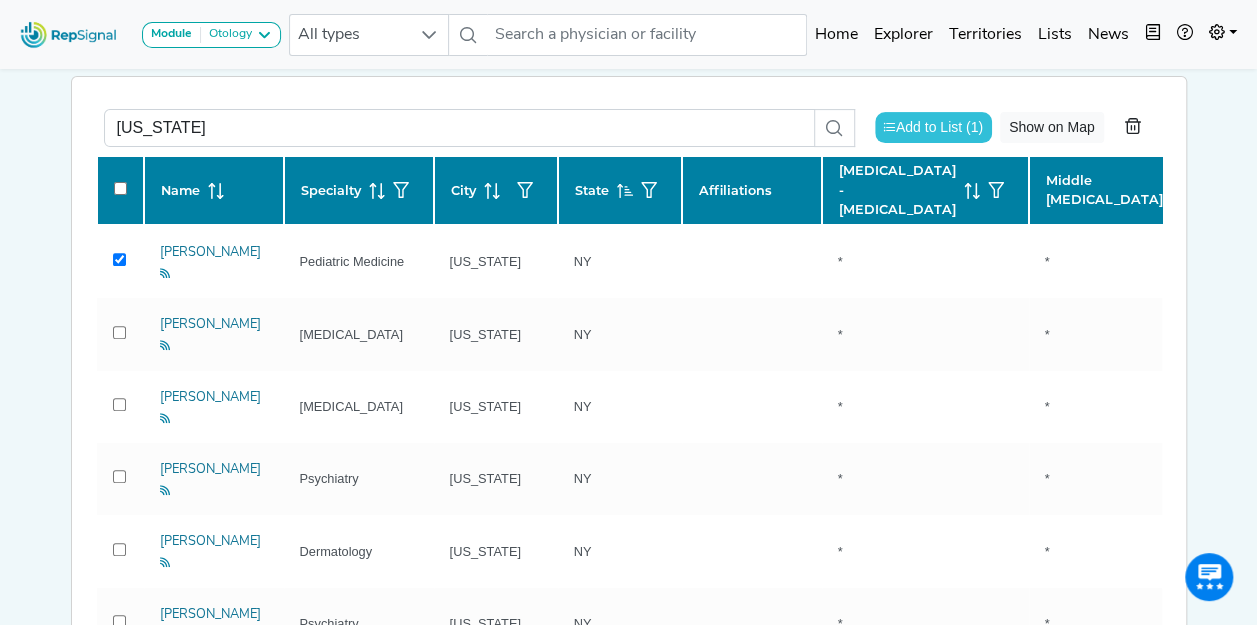 click on "Add to List (1)" 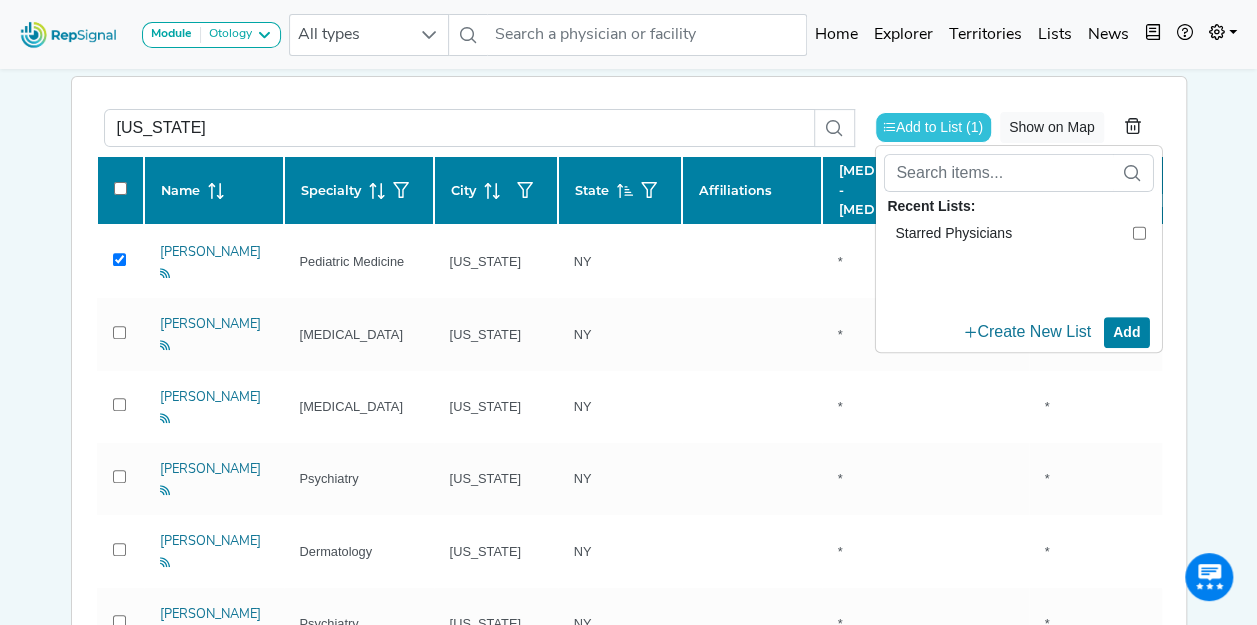 click on "Add" 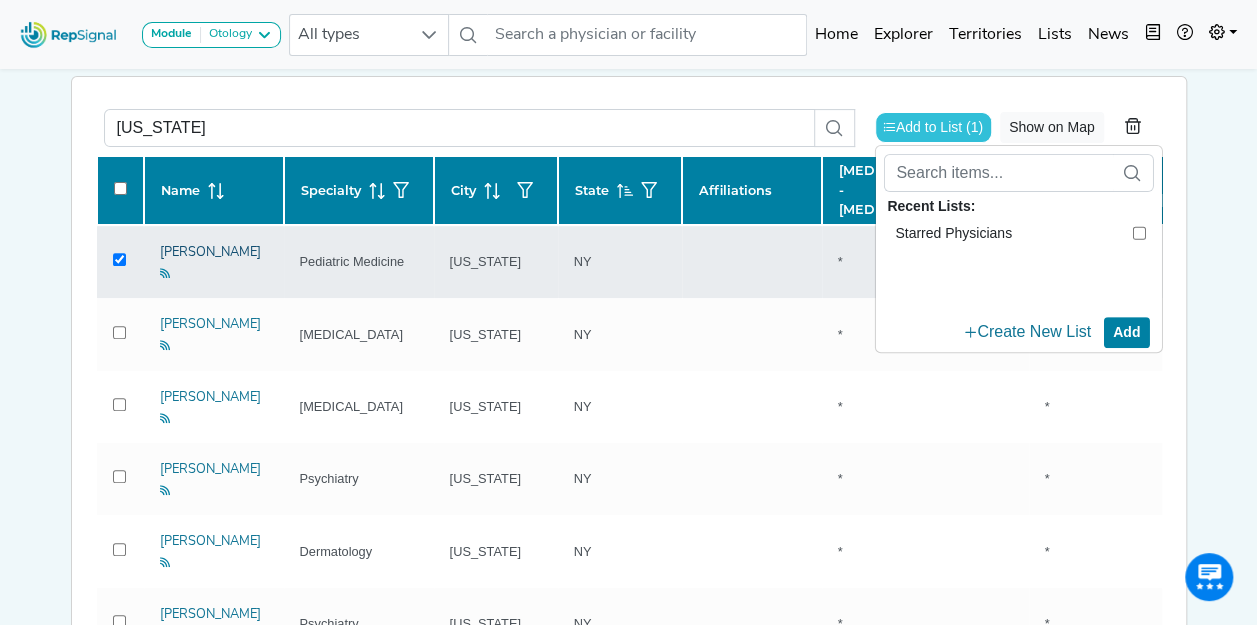 click on "[PERSON_NAME]" 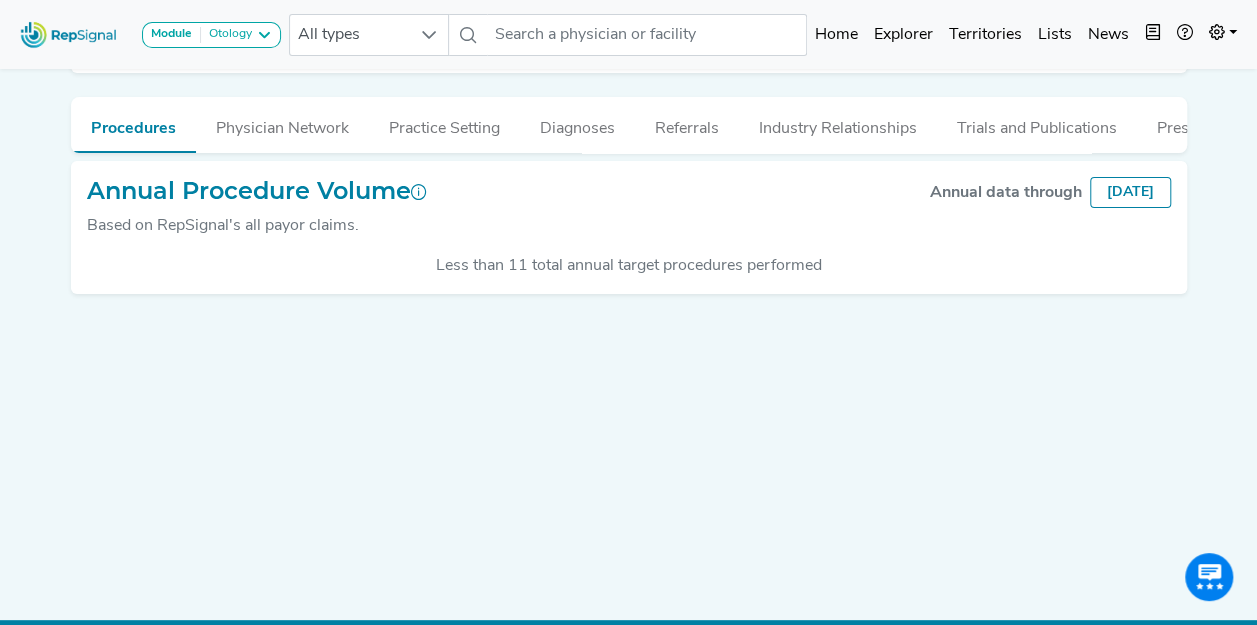 scroll, scrollTop: 0, scrollLeft: 0, axis: both 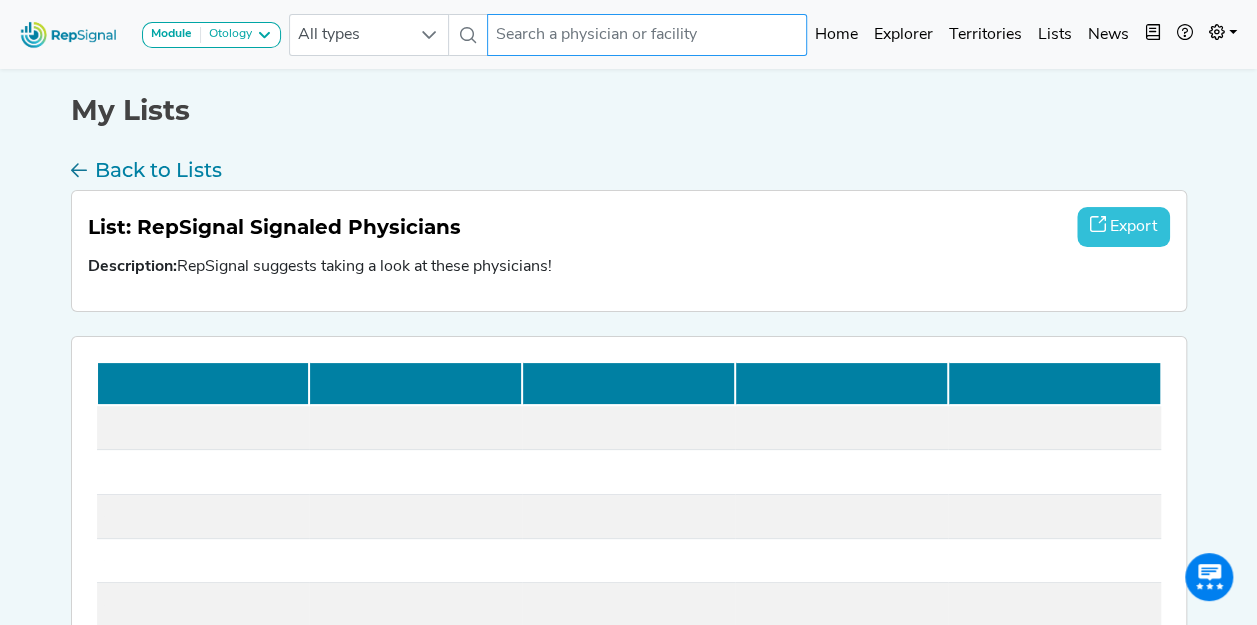 click at bounding box center (647, 35) 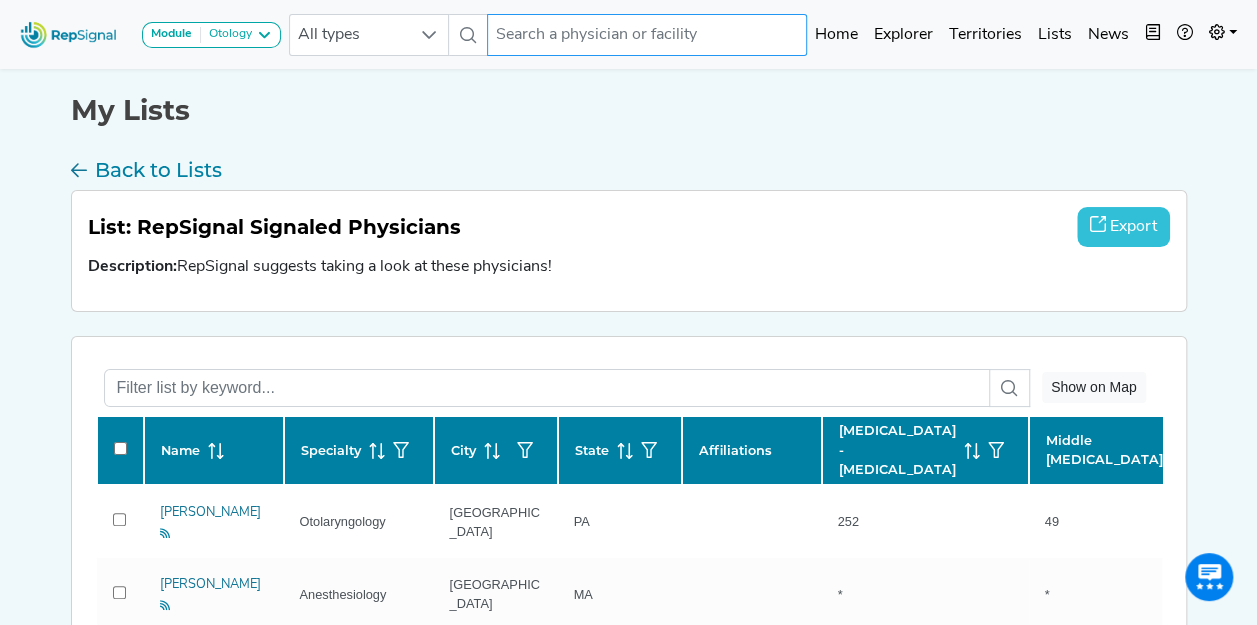 checkbox on "false" 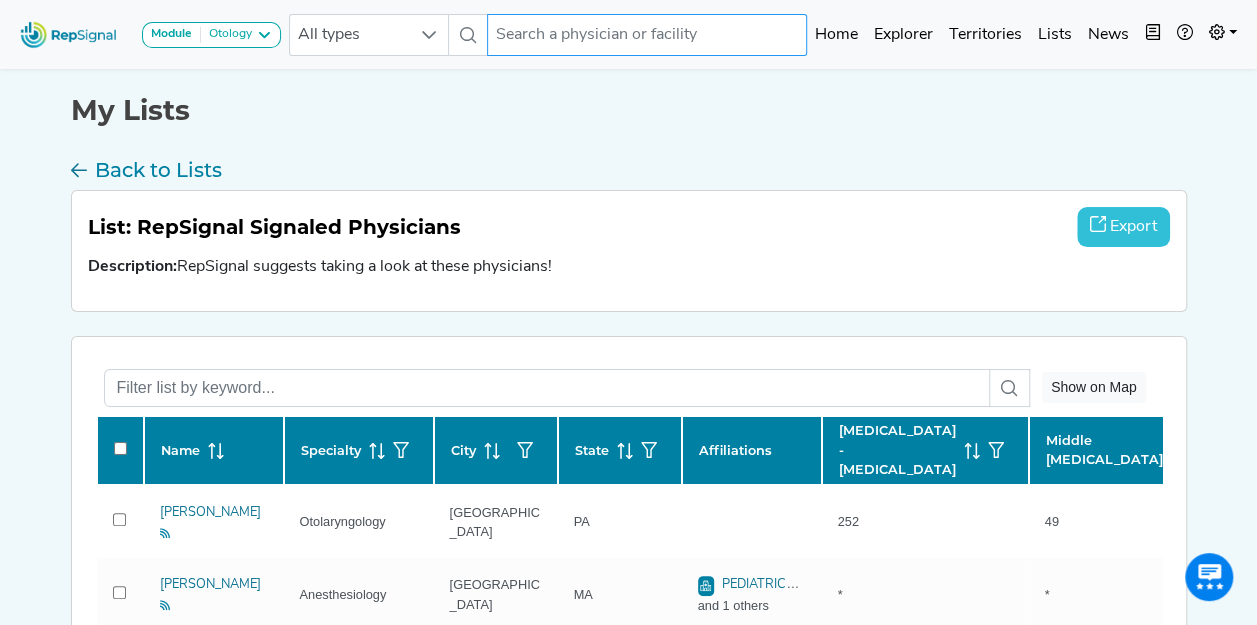 checkbox on "false" 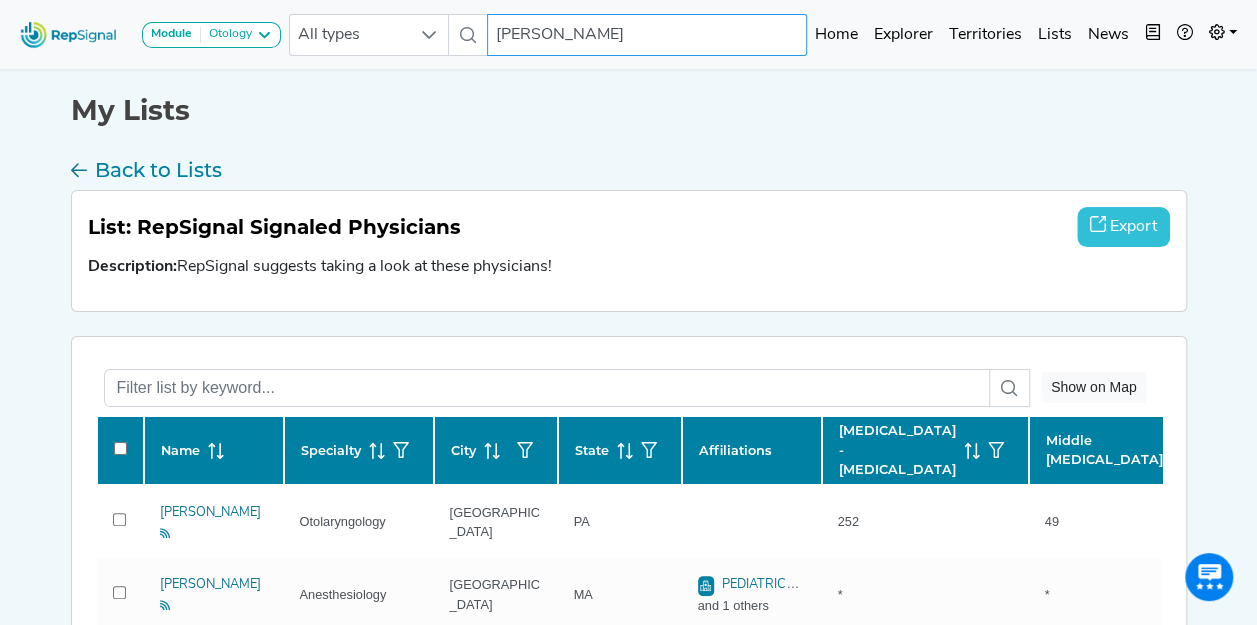 checkbox on "false" 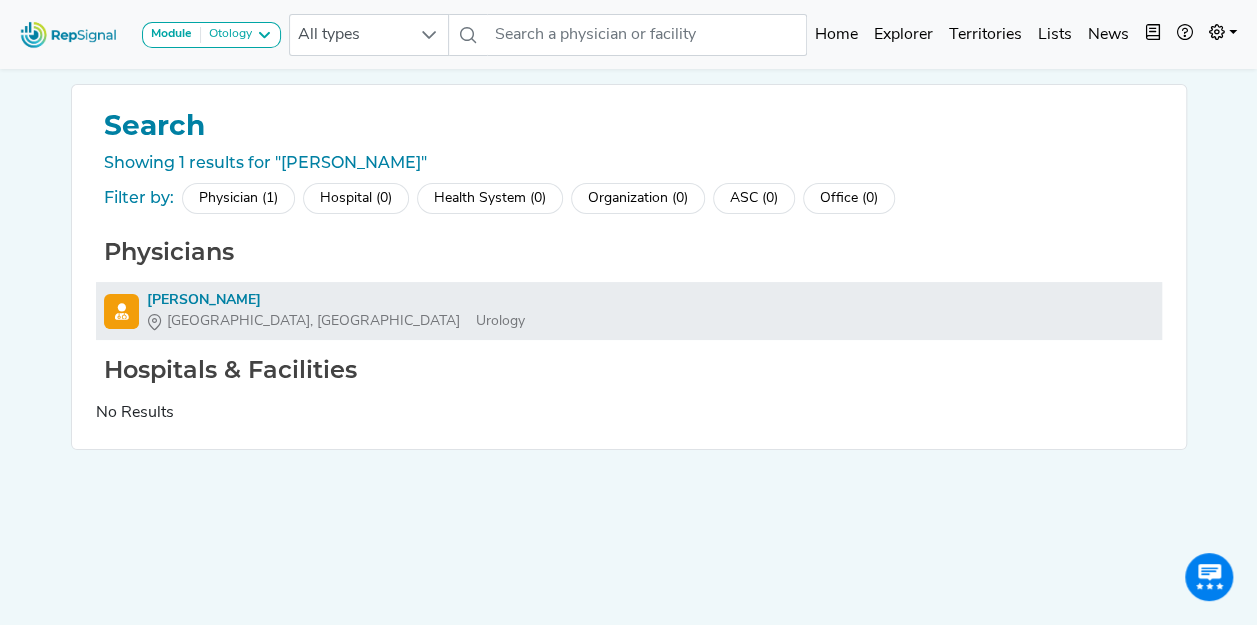 click on "[PERSON_NAME]" at bounding box center (336, 300) 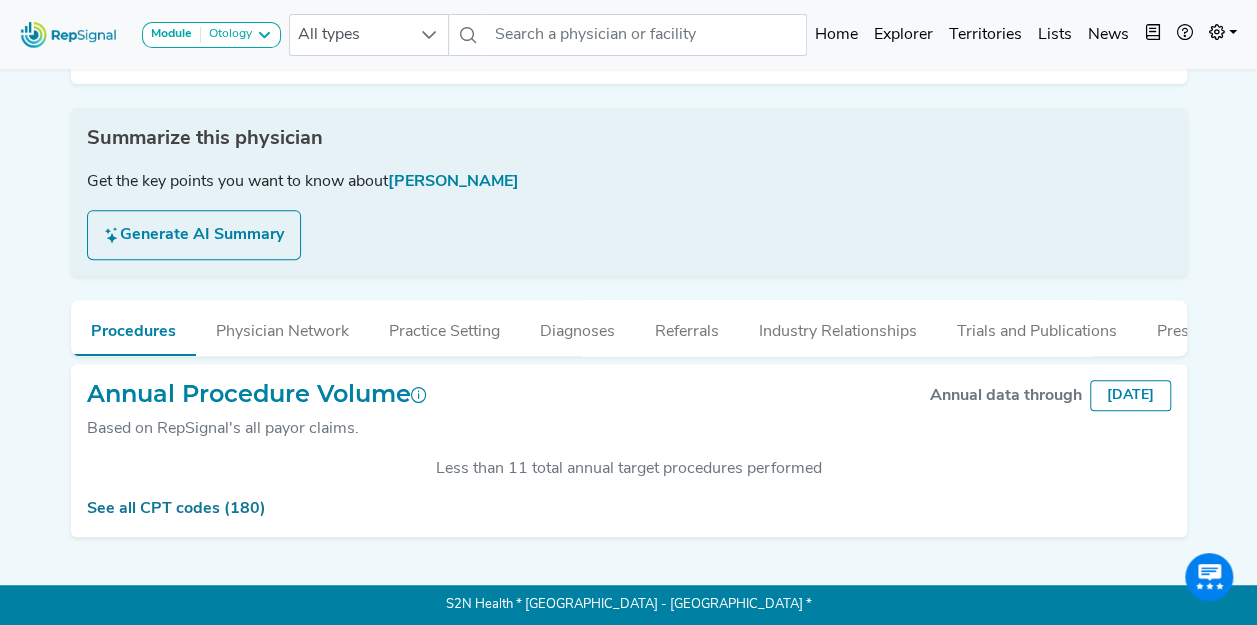 scroll, scrollTop: 346, scrollLeft: 0, axis: vertical 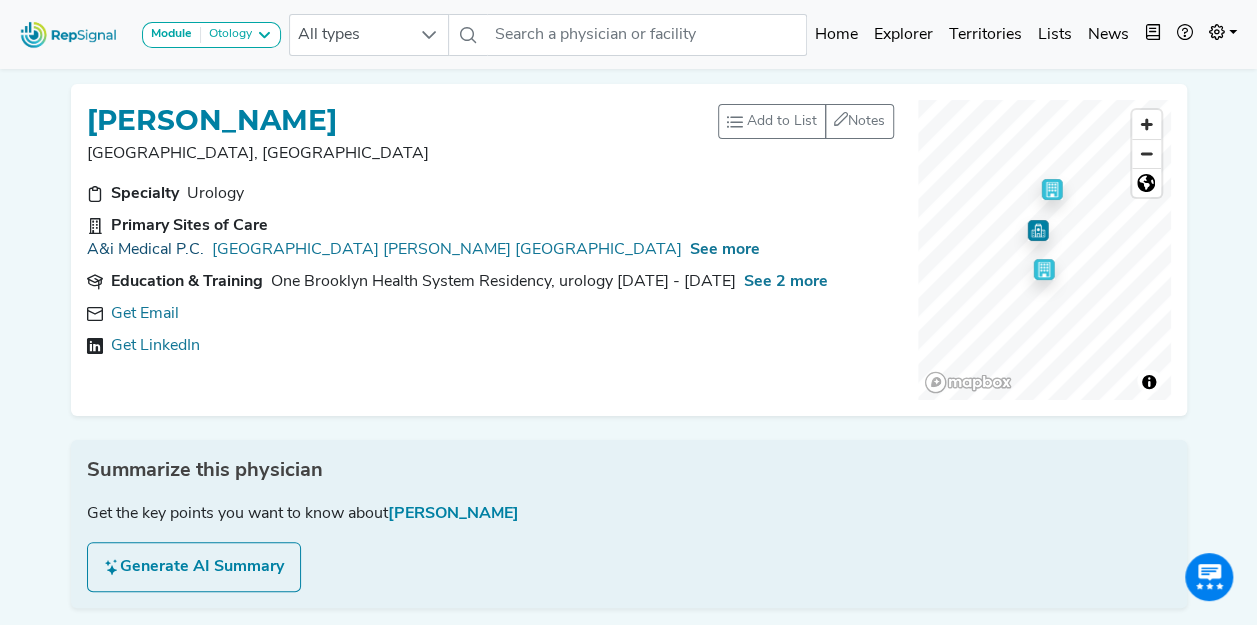 click on "A&i Medical P.C." at bounding box center [145, 250] 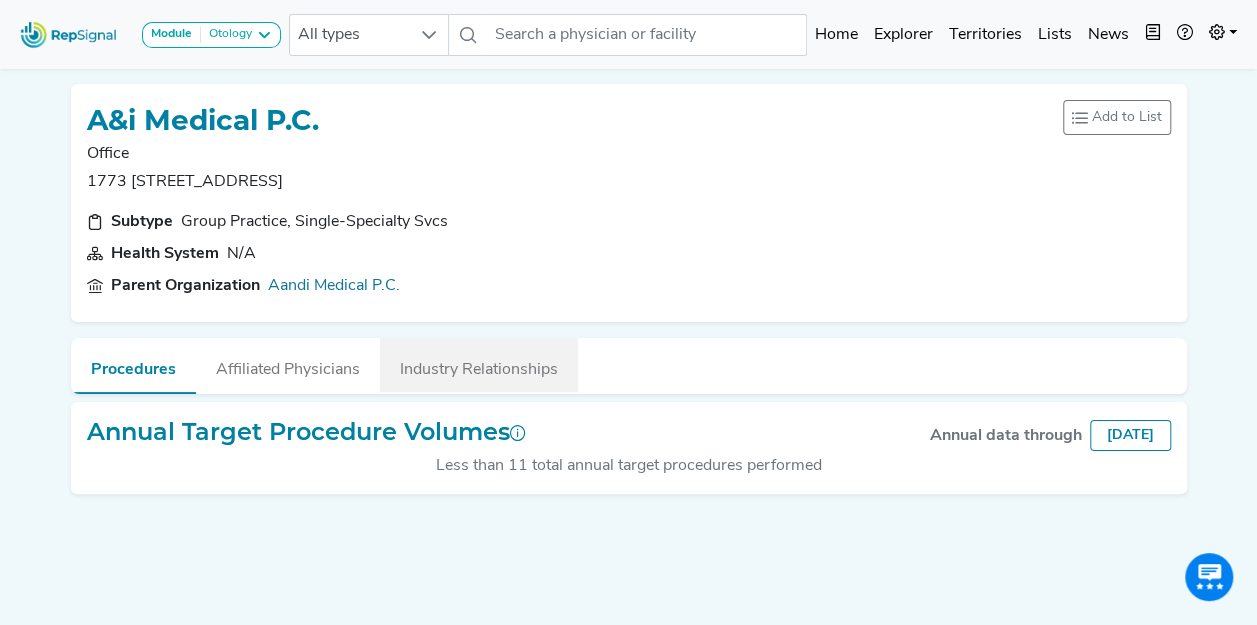 click on "Industry Relationships" at bounding box center [479, 365] 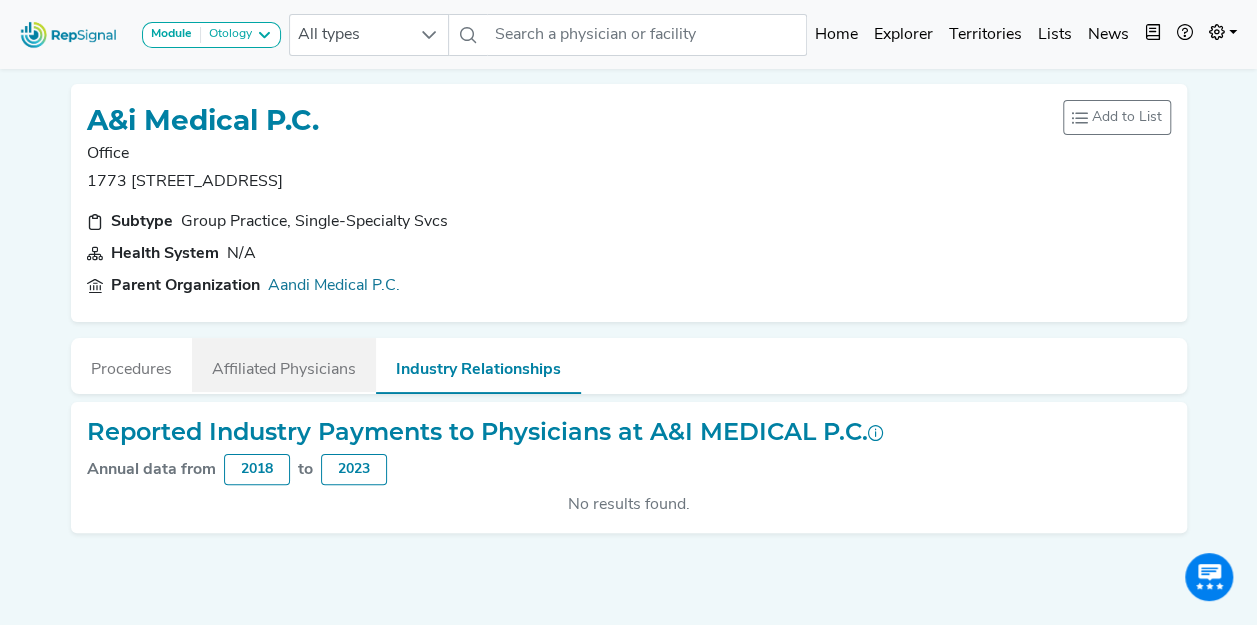 click on "Affiliated Physicians" at bounding box center (284, 365) 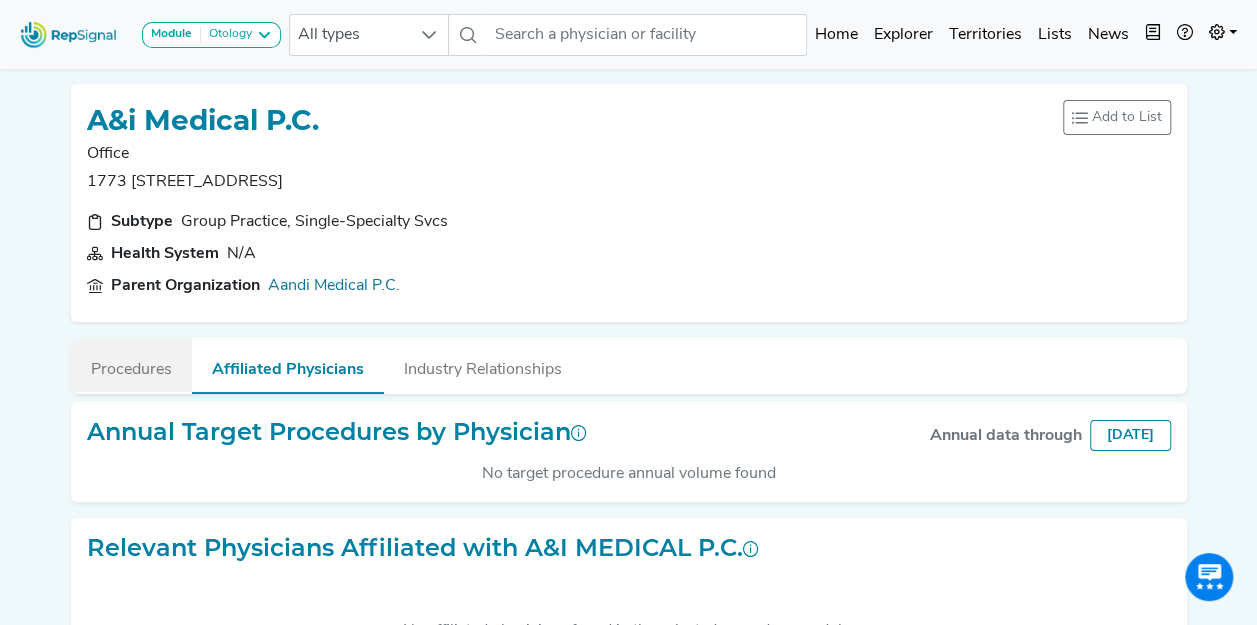 click on "Procedures" at bounding box center [131, 365] 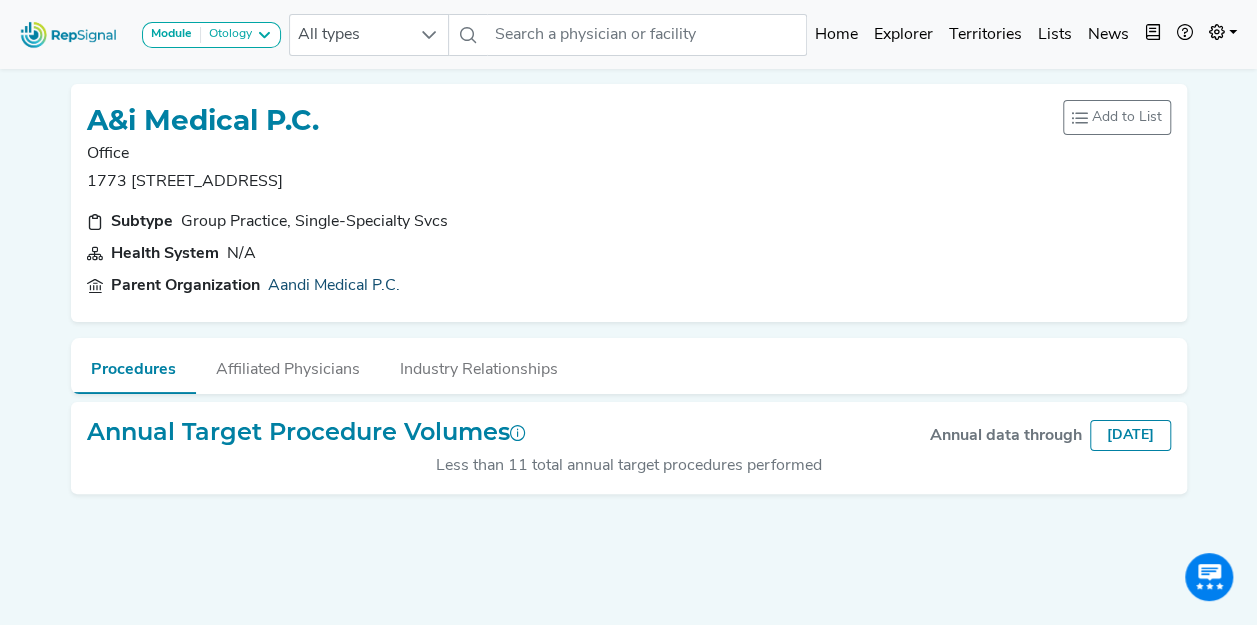 click on "Aandi Medical P.C." at bounding box center [334, 286] 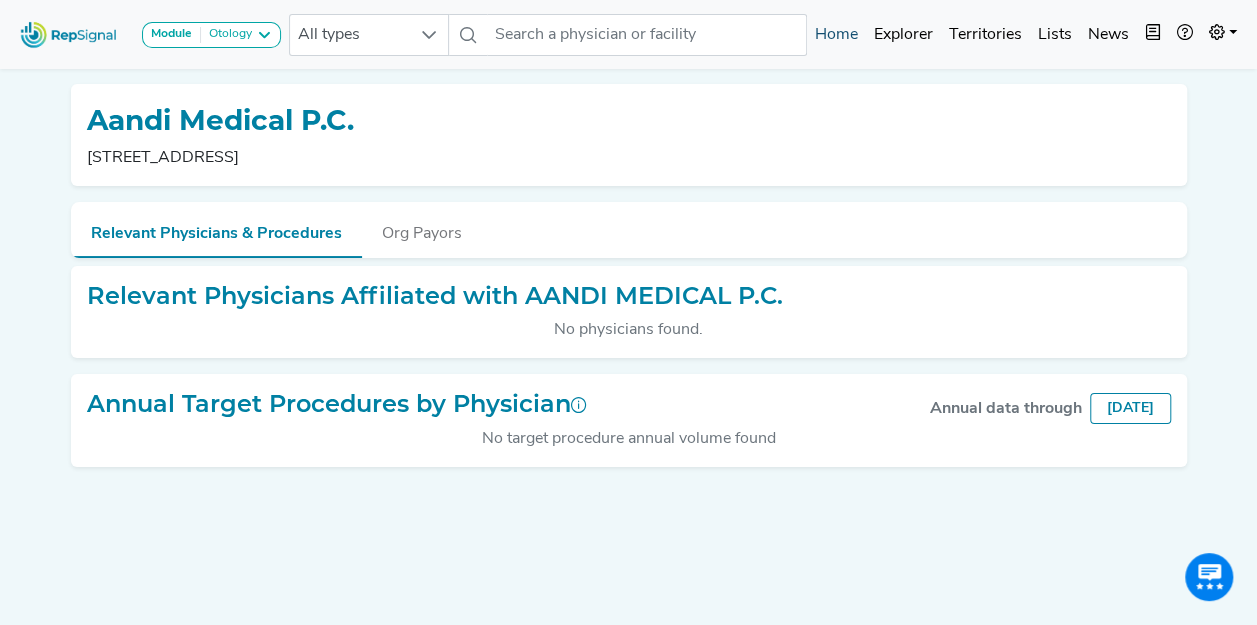 click on "Home" at bounding box center [836, 35] 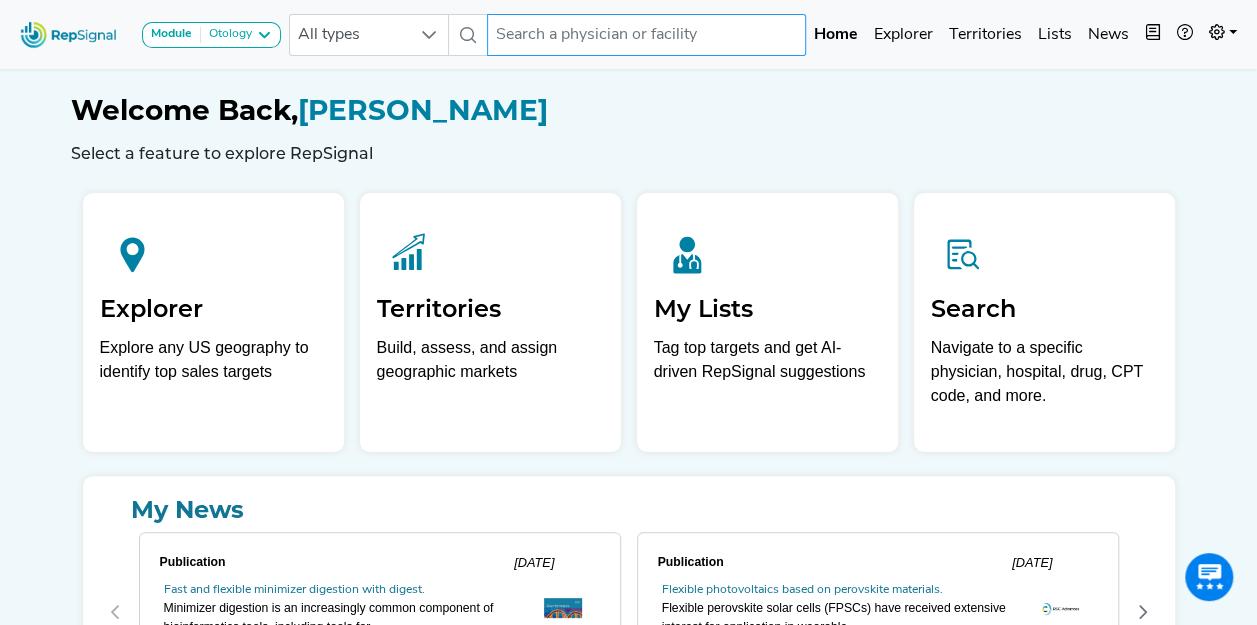 click at bounding box center [646, 35] 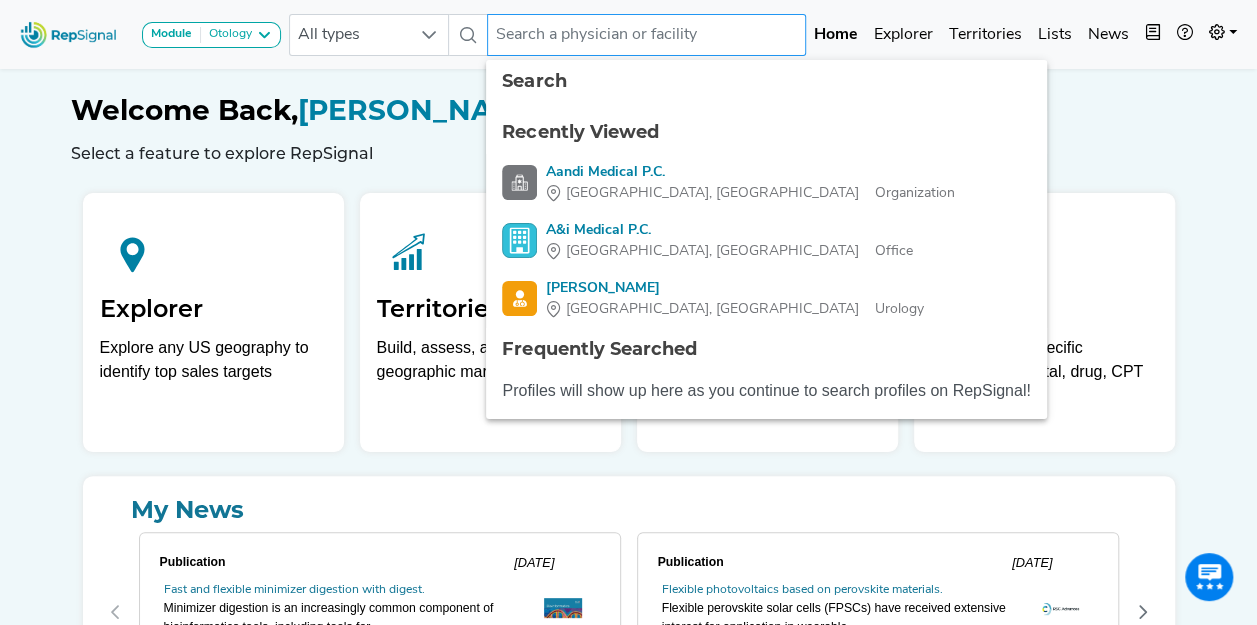 click at bounding box center (646, 35) 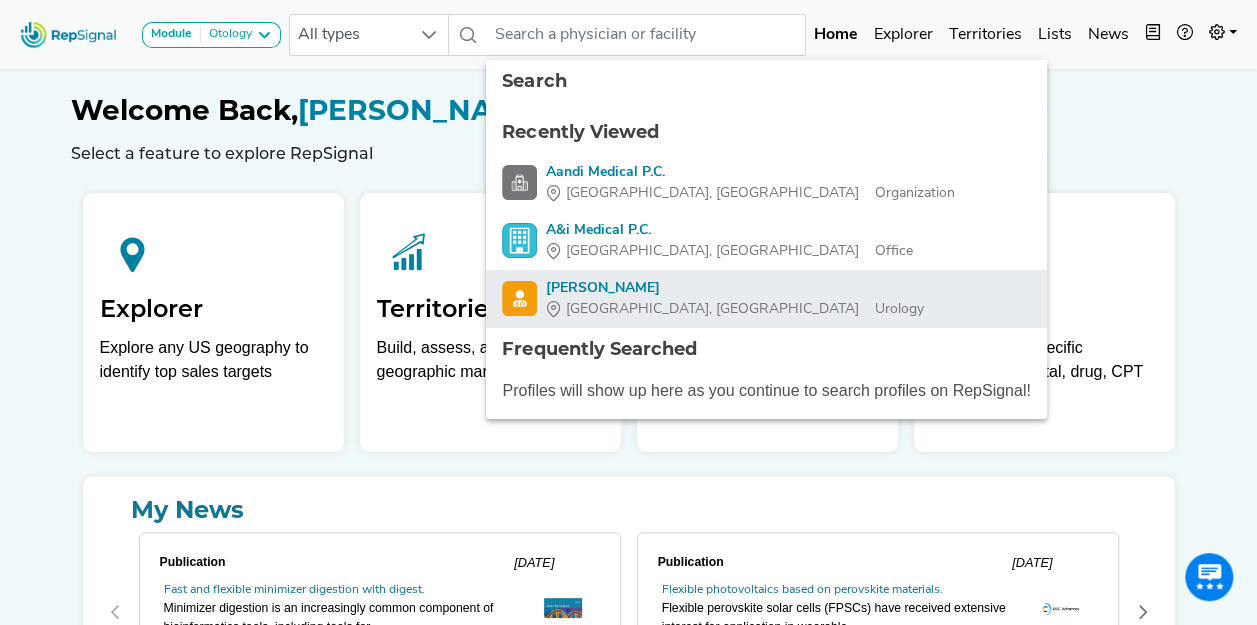 click on "[PERSON_NAME]" at bounding box center [734, 288] 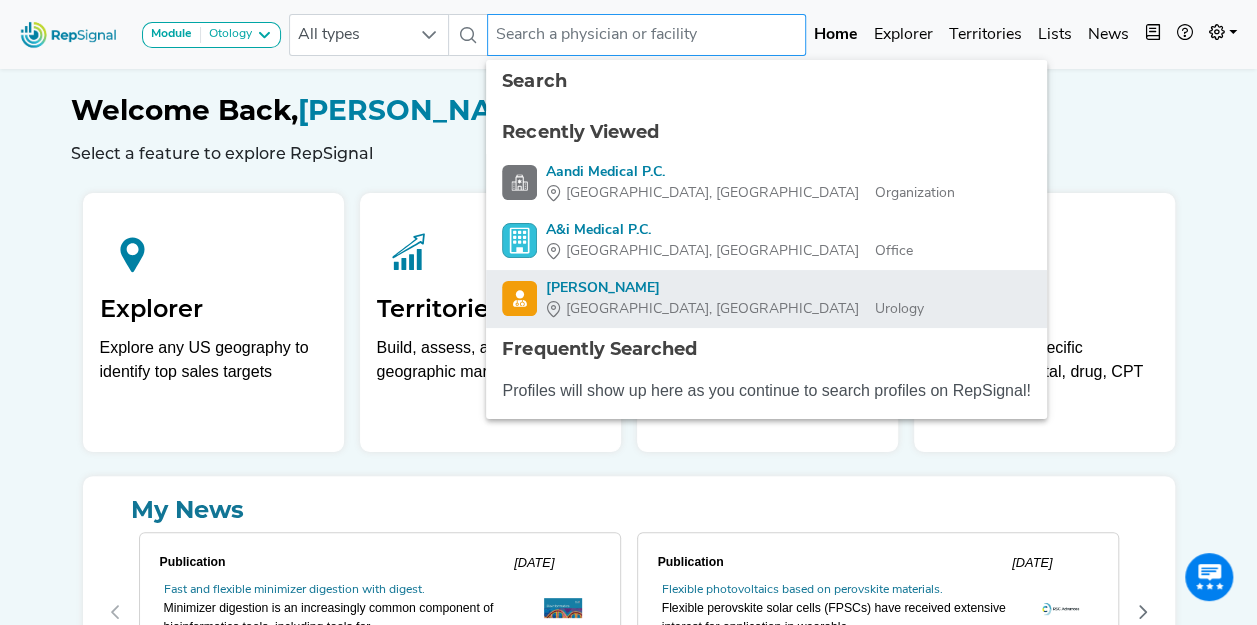 type on "[PERSON_NAME]" 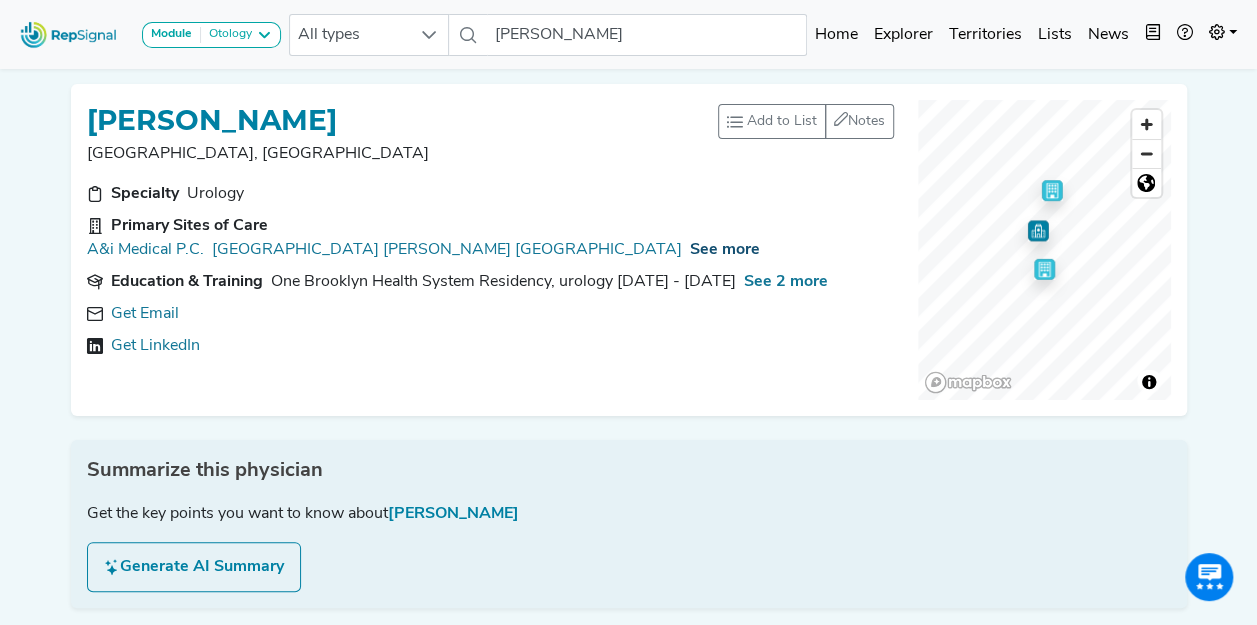click on "See more" at bounding box center (725, 250) 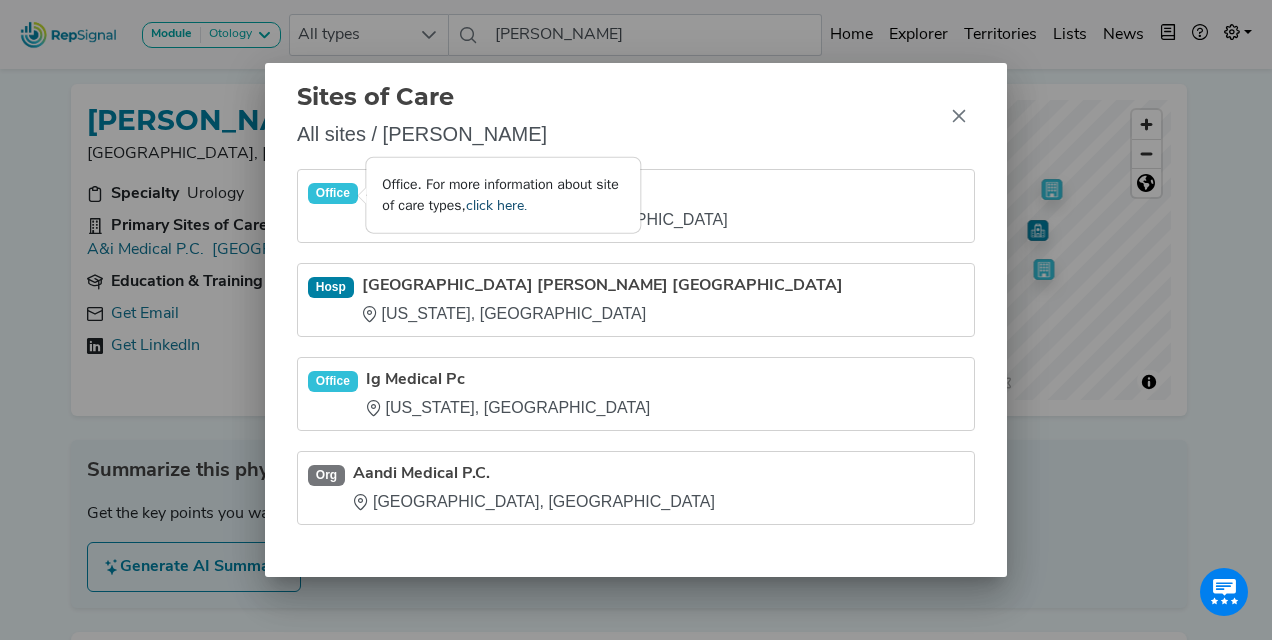 click on "click here." at bounding box center (496, 206) 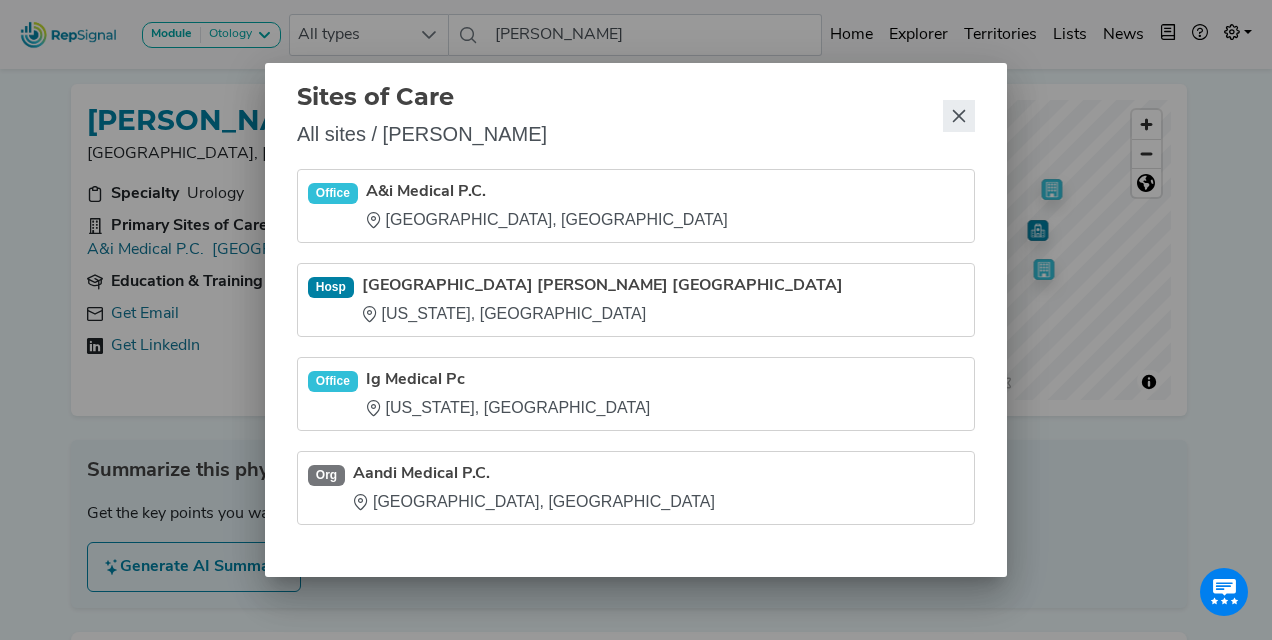 click 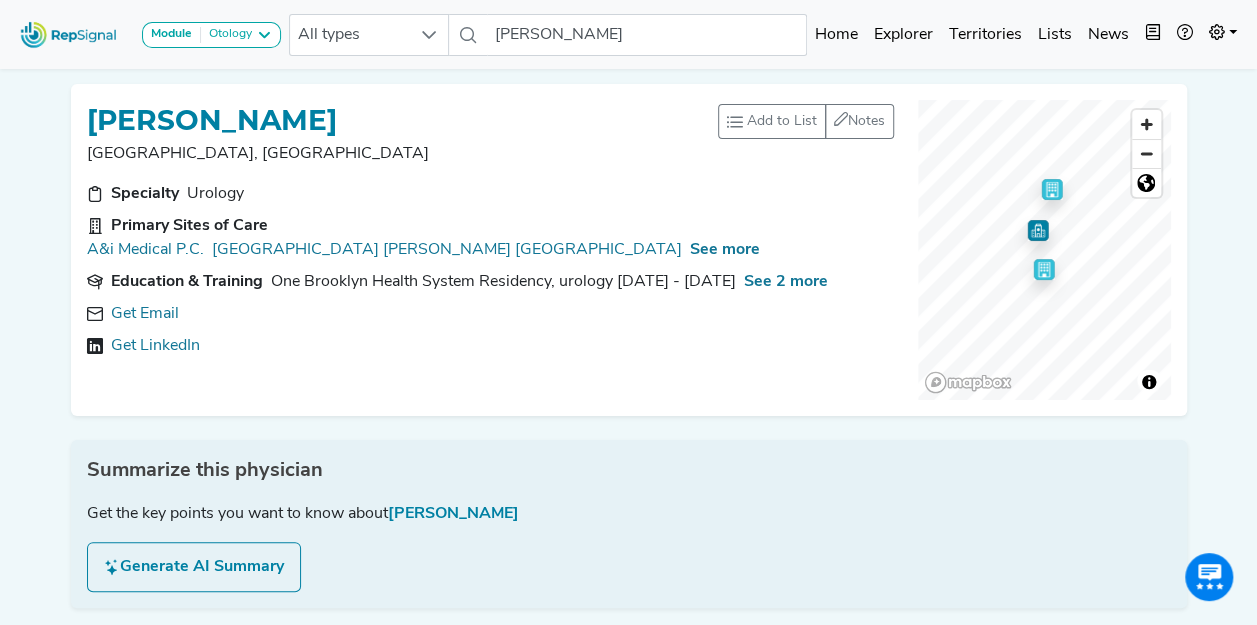 click 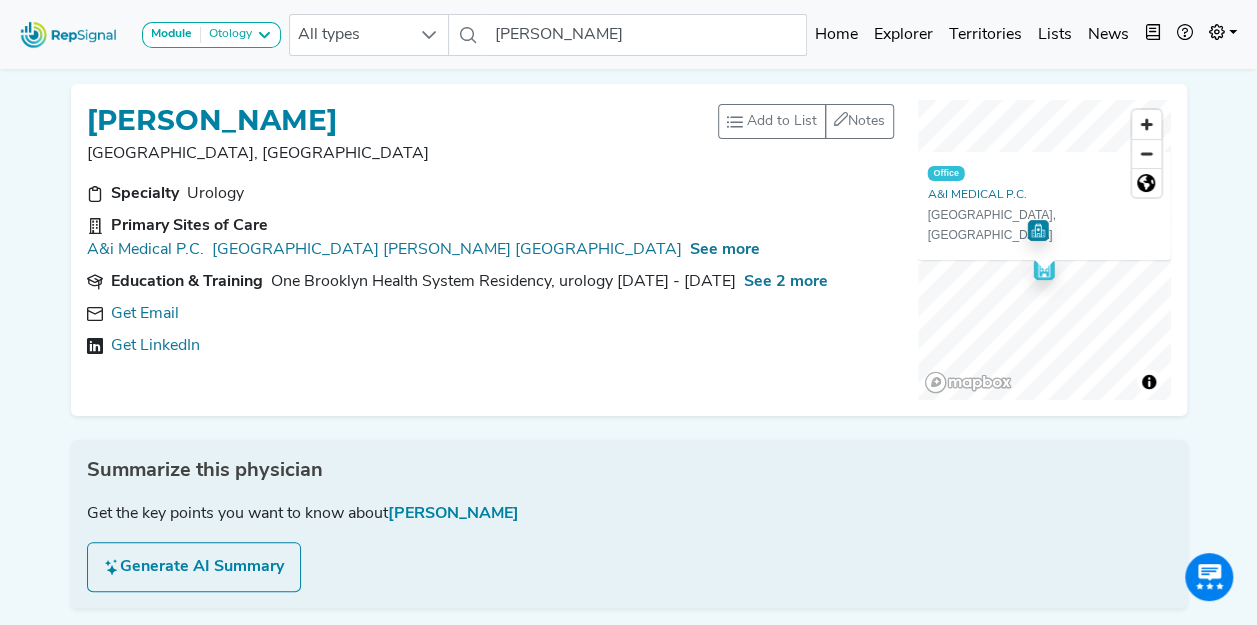click 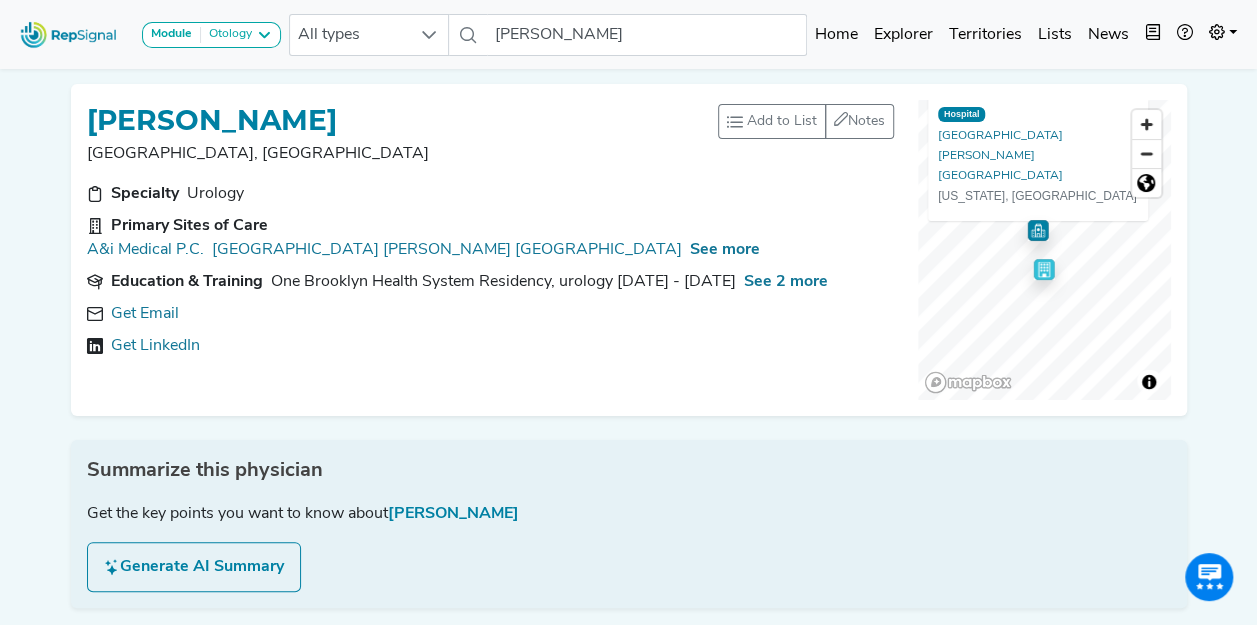 click 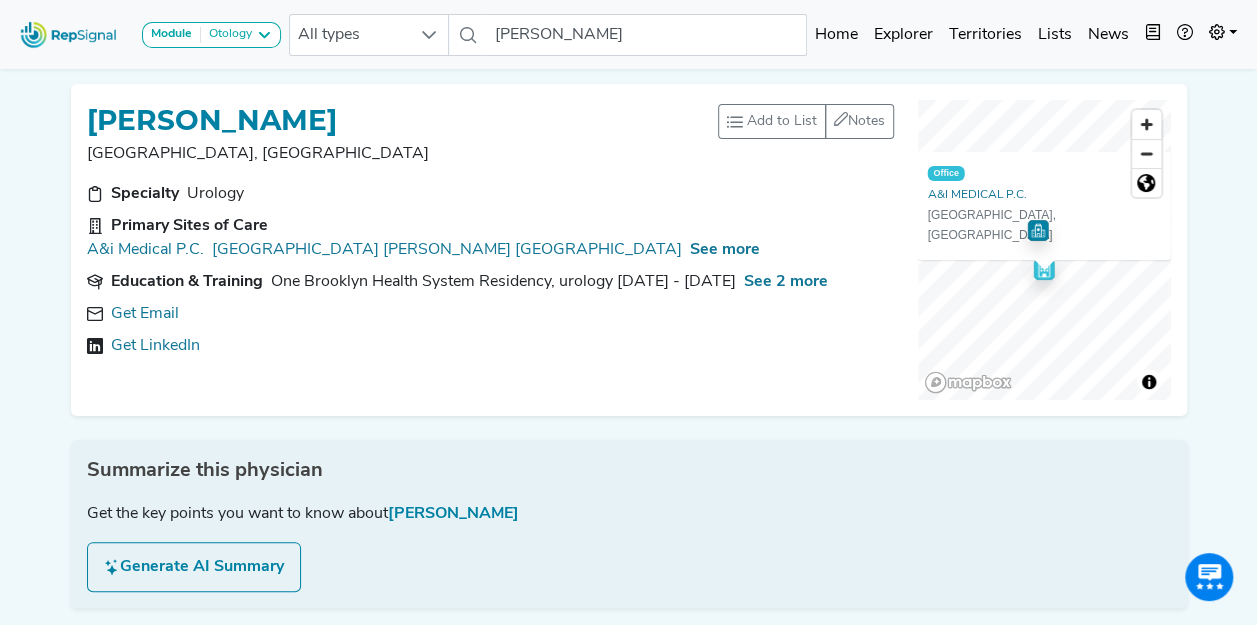 click on "Get LinkedIn" at bounding box center (490, 346) 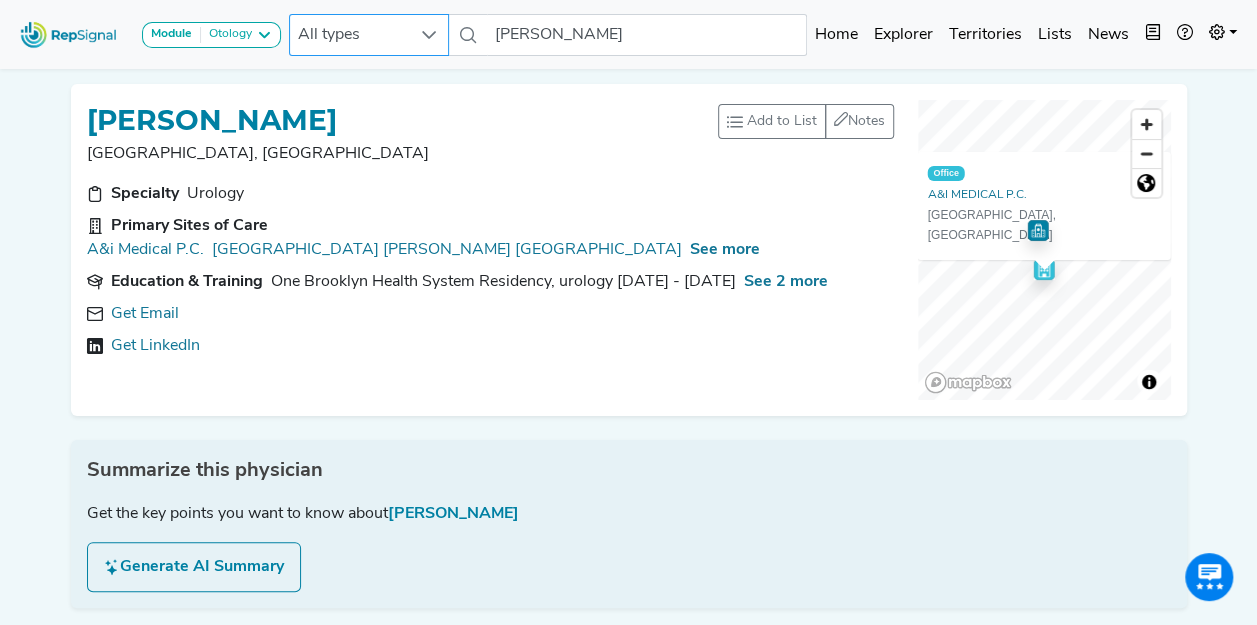 click at bounding box center [429, 35] 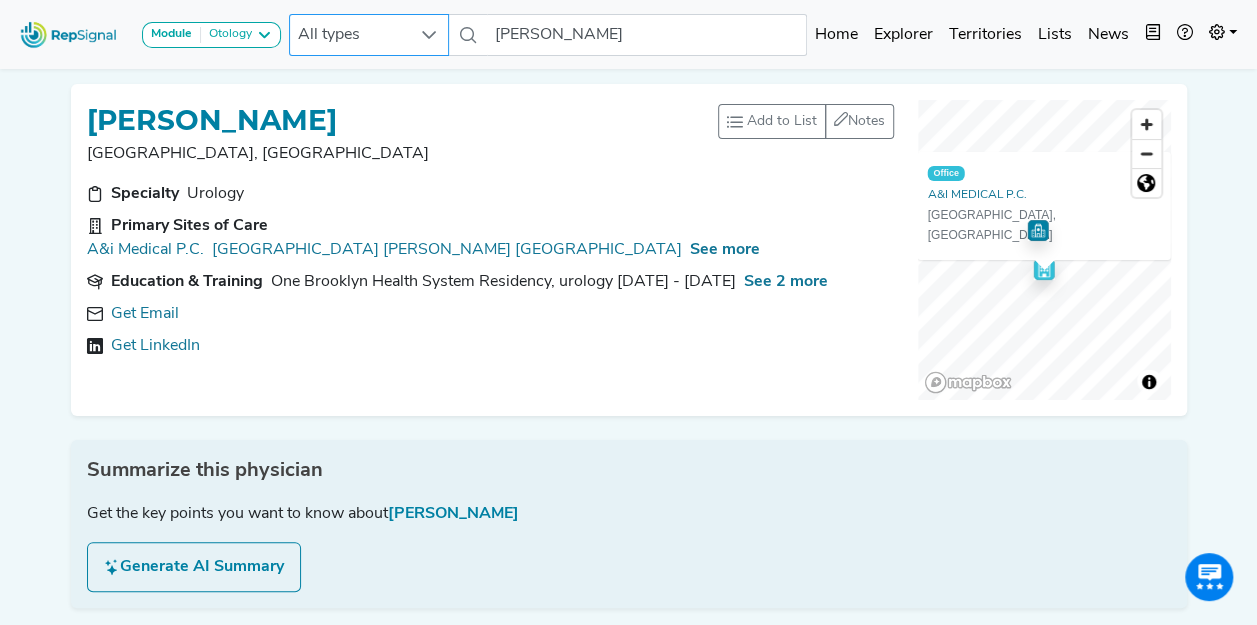 scroll, scrollTop: 0, scrollLeft: 15, axis: horizontal 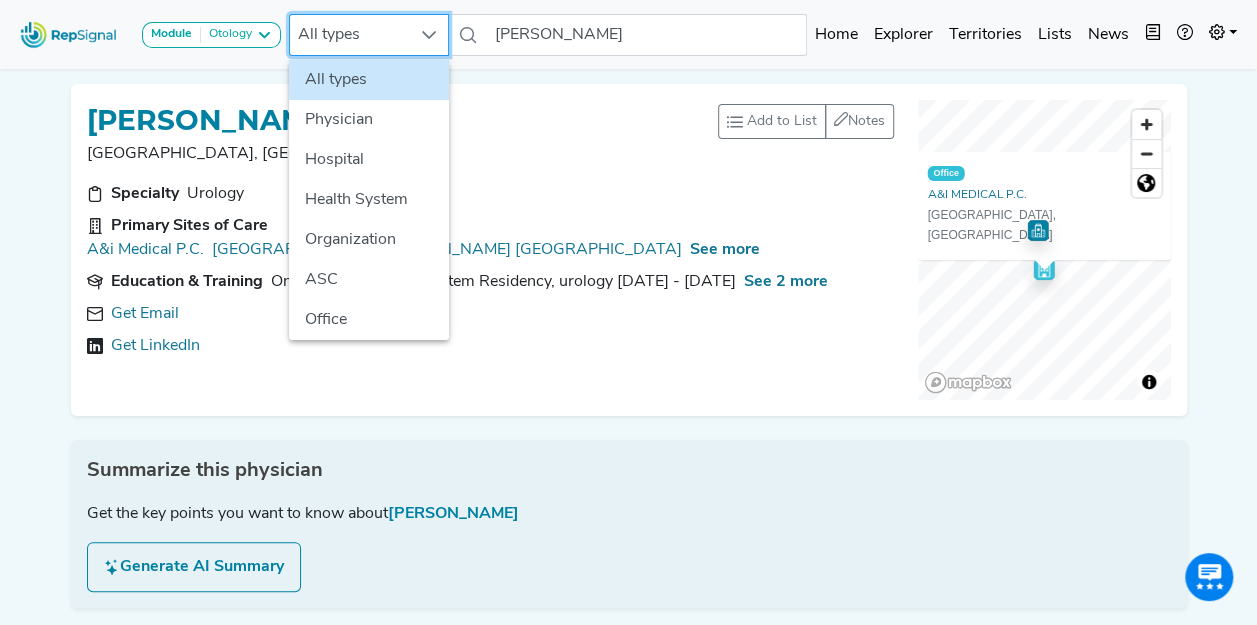 click on "[GEOGRAPHIC_DATA], [GEOGRAPHIC_DATA]" at bounding box center (402, 154) 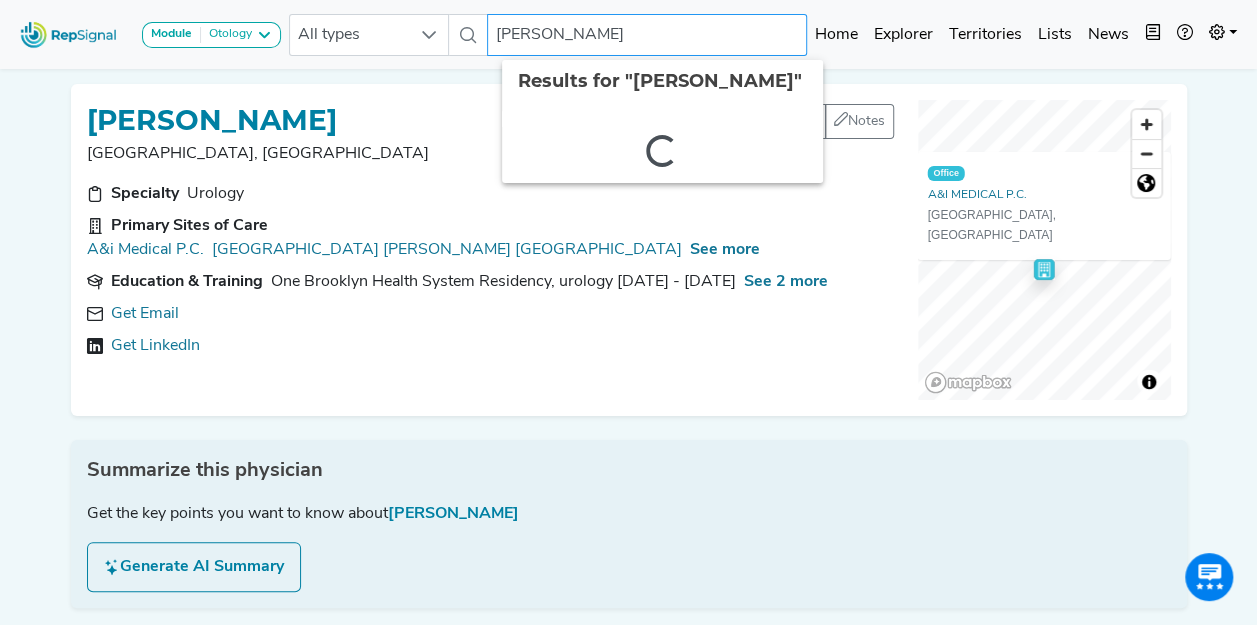 click on "[PERSON_NAME]" at bounding box center [647, 35] 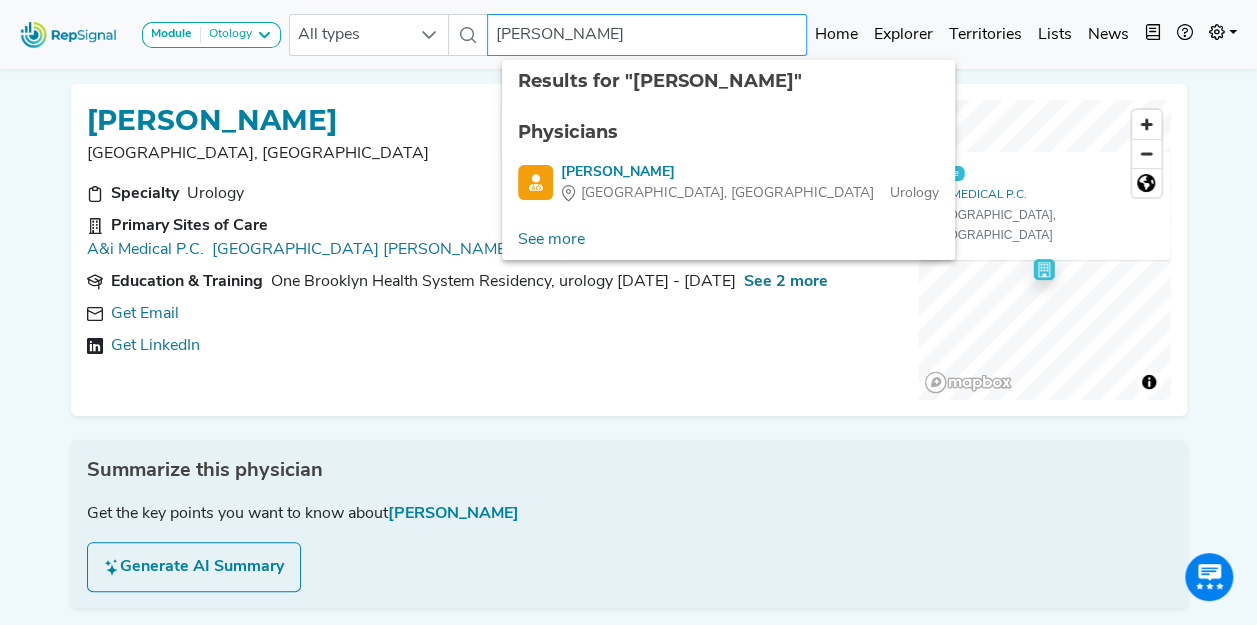 drag, startPoint x: 596, startPoint y: 30, endPoint x: 482, endPoint y: 26, distance: 114.07015 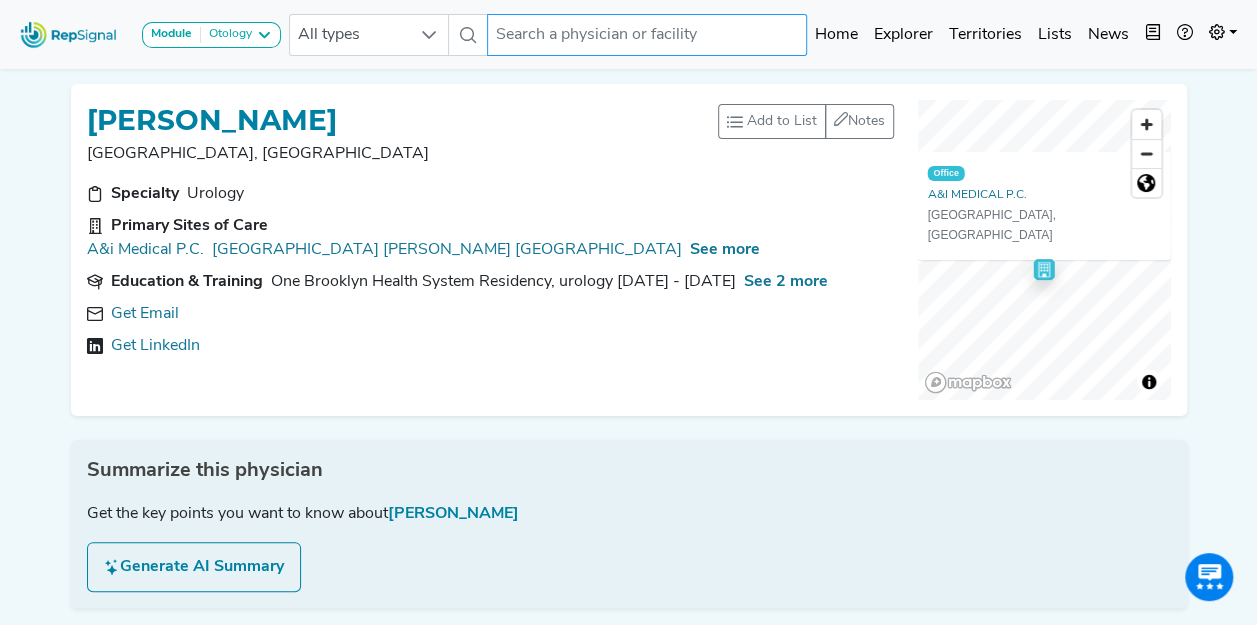 paste on "[PERSON_NAME]" 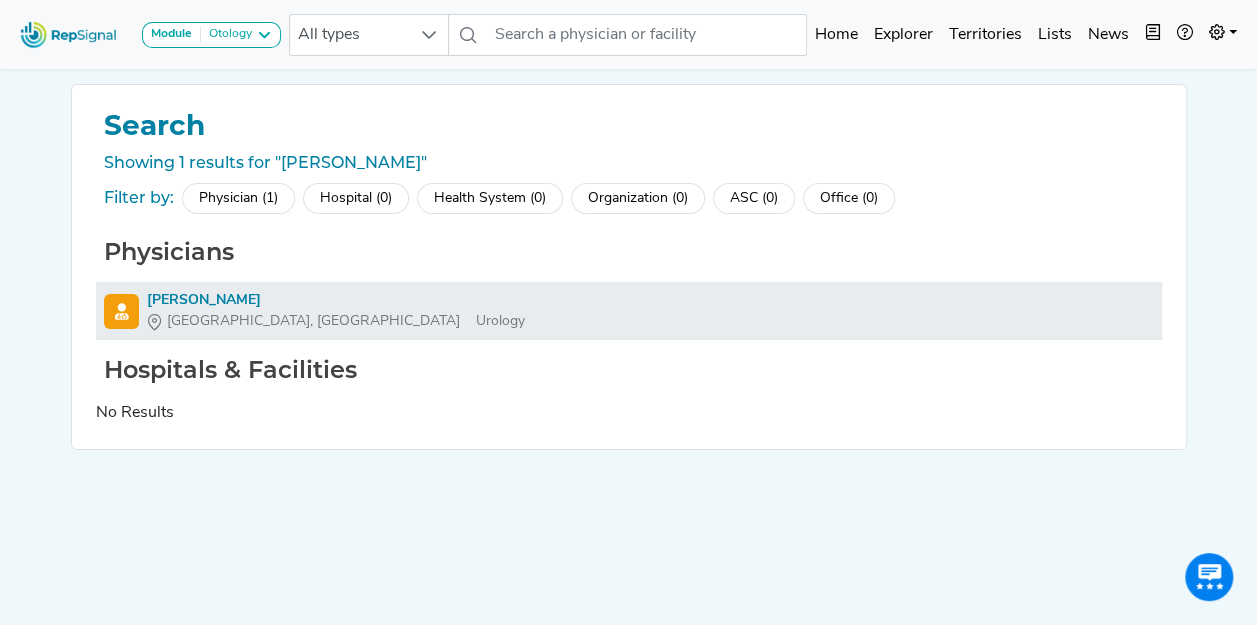 click on "[PERSON_NAME]" at bounding box center (336, 300) 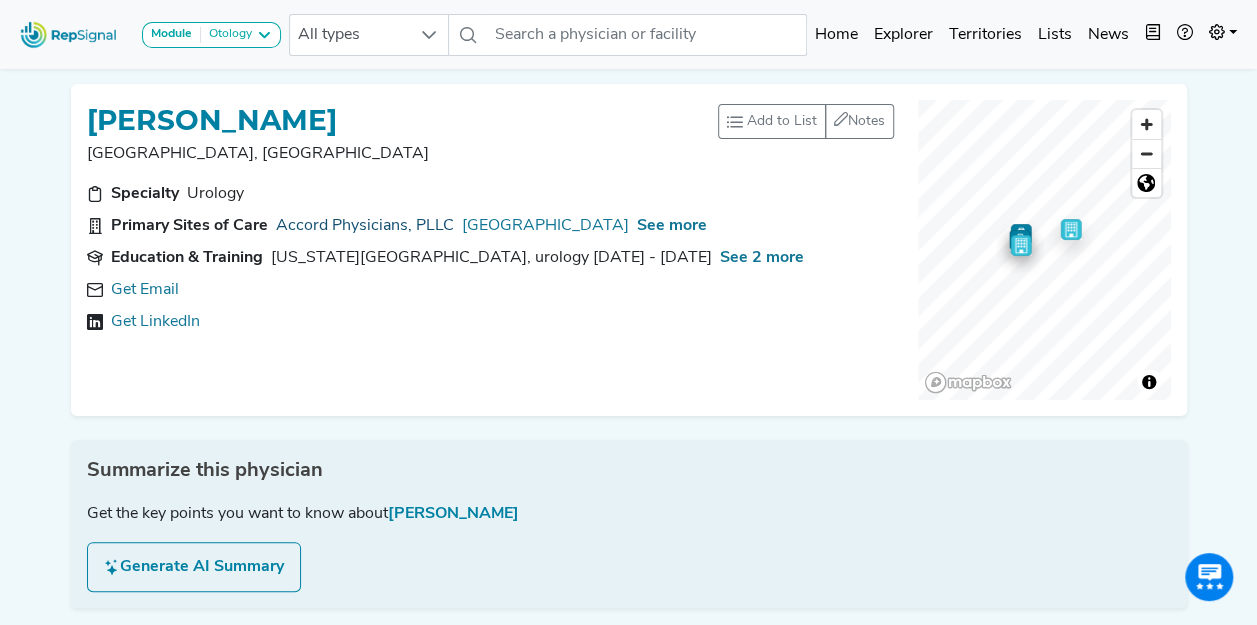 click on "Accord Physicians, PLLC" at bounding box center [365, 226] 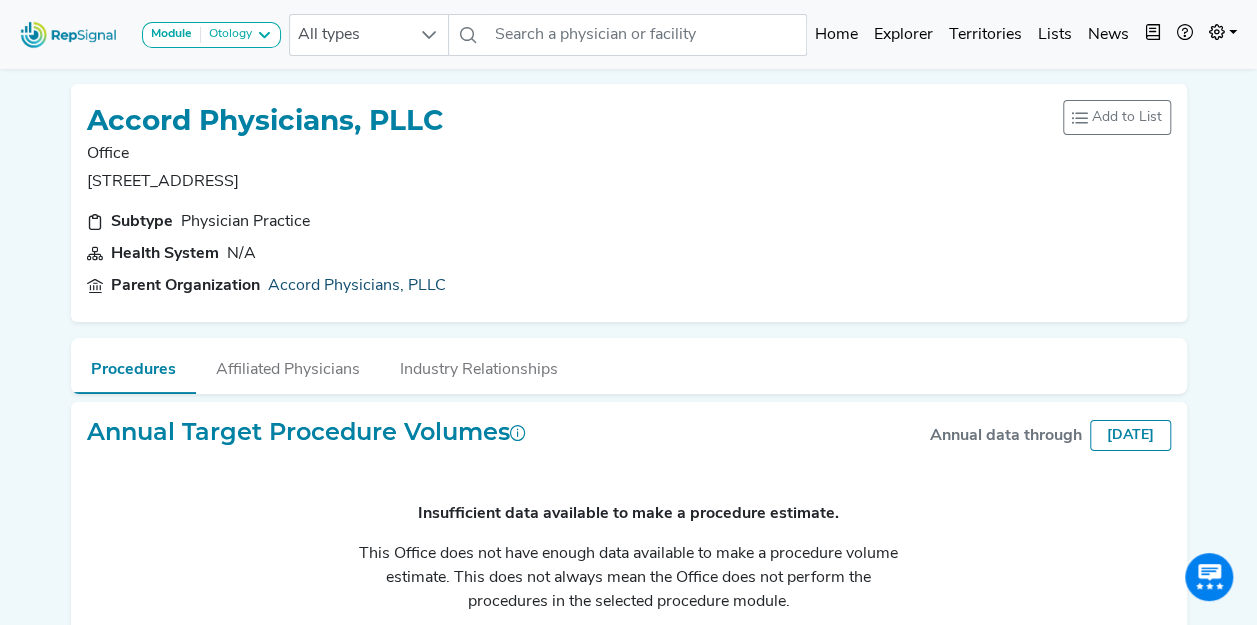 click on "Accord Physicians, PLLC" at bounding box center (357, 286) 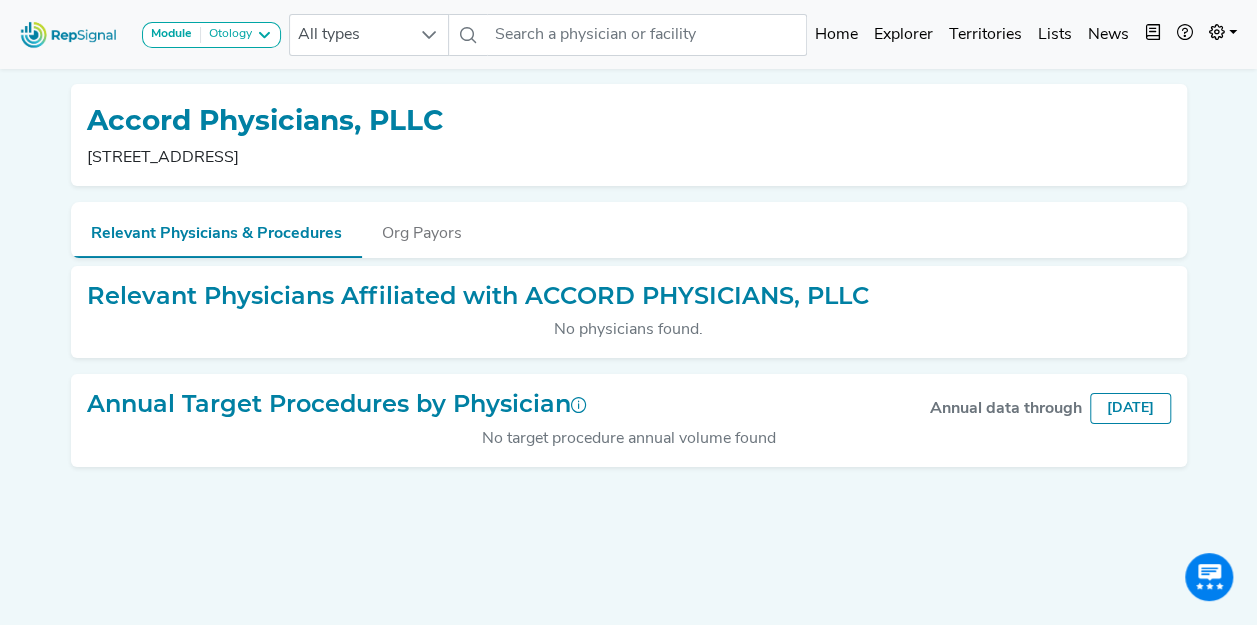 click on "Accord Physicians, PLLC" at bounding box center [265, 121] 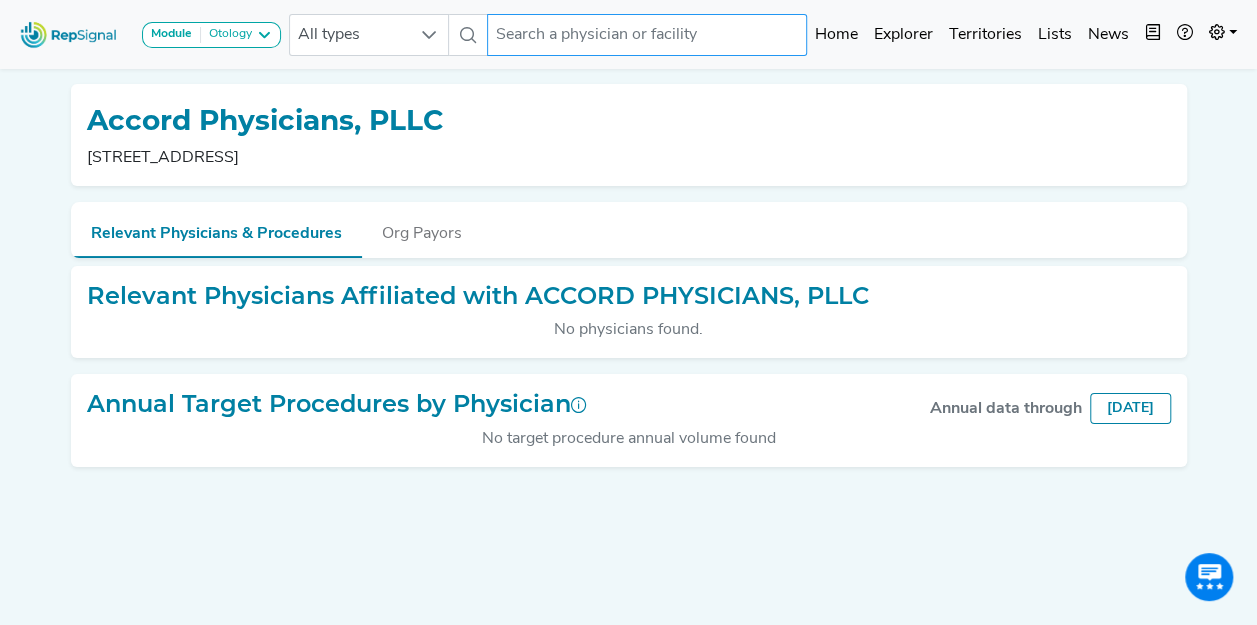 click at bounding box center (647, 35) 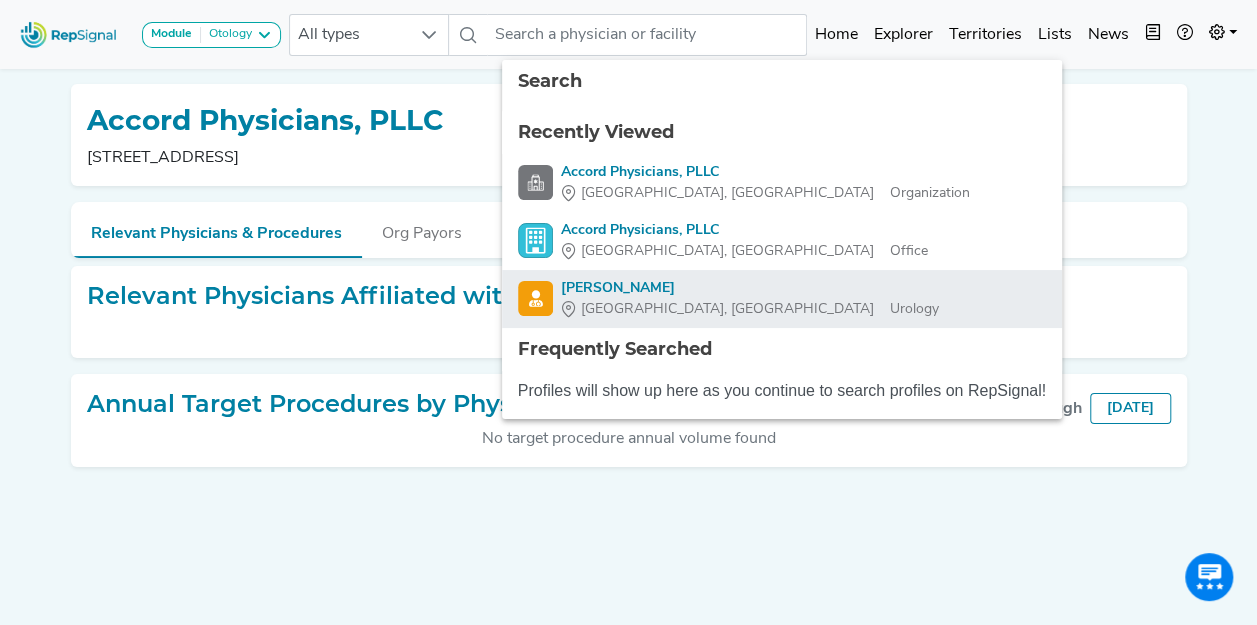 click on "[GEOGRAPHIC_DATA], [GEOGRAPHIC_DATA]" at bounding box center (727, 309) 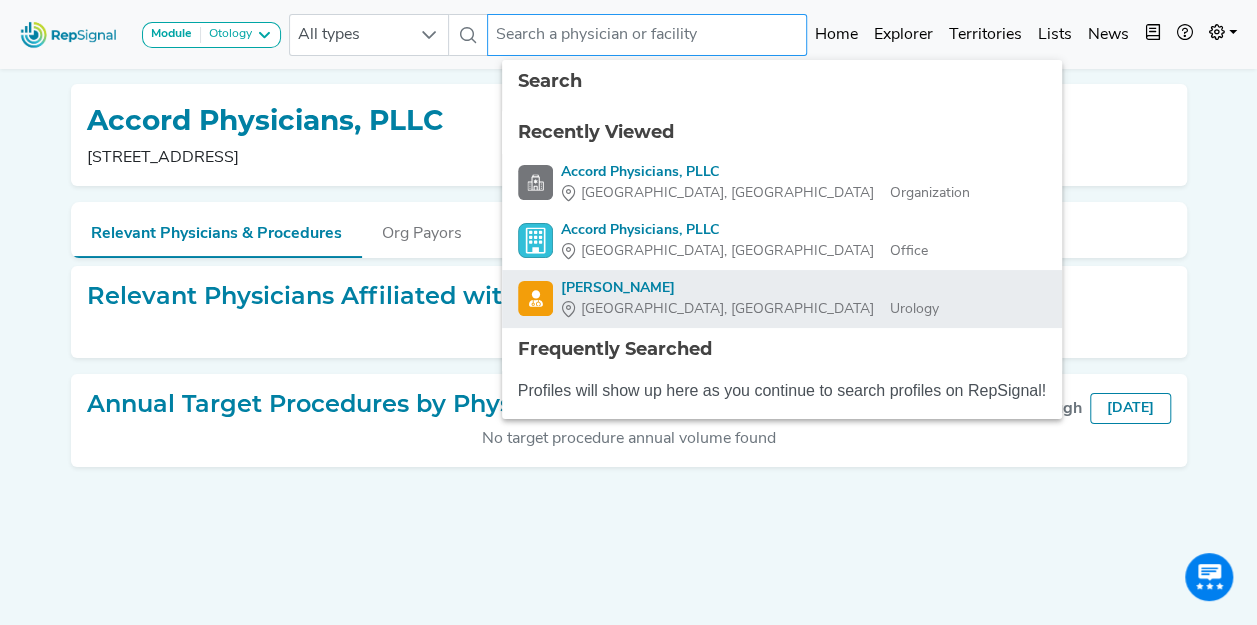 type on "[PERSON_NAME]" 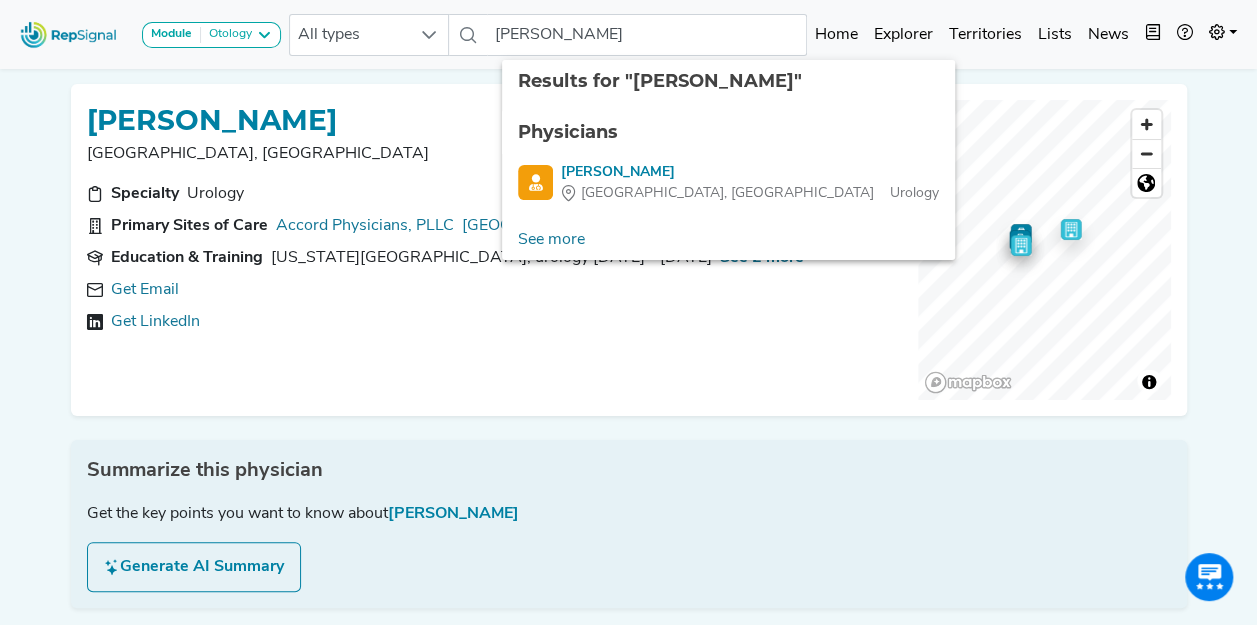 click 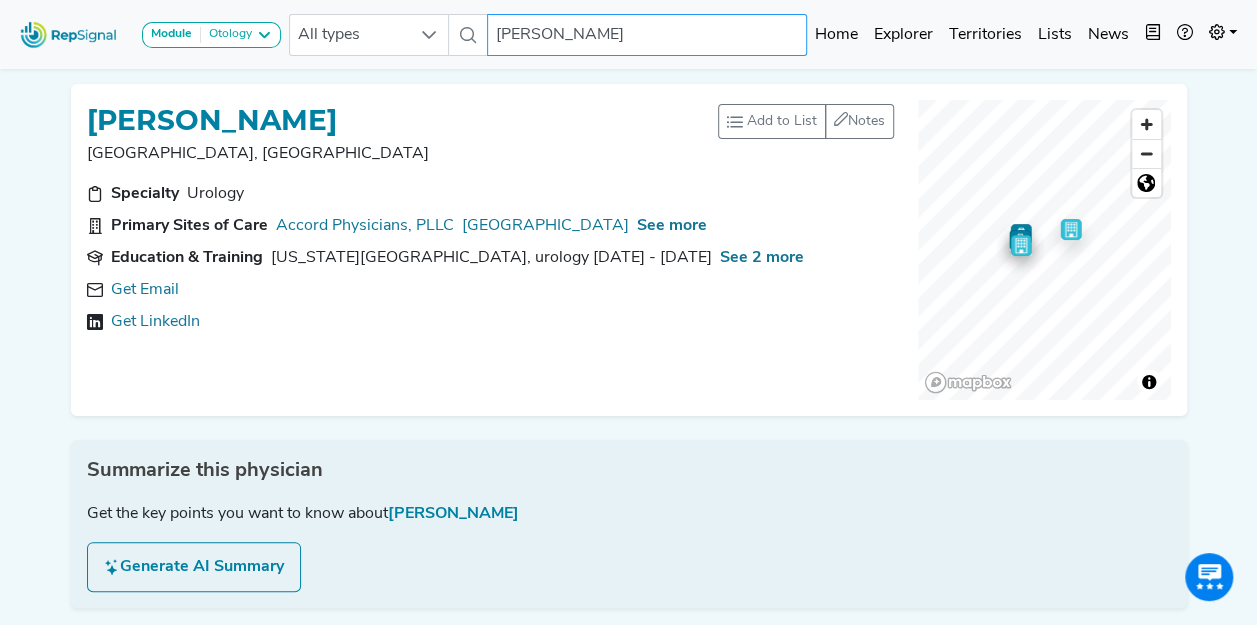 click on "[PERSON_NAME]" at bounding box center (647, 35) 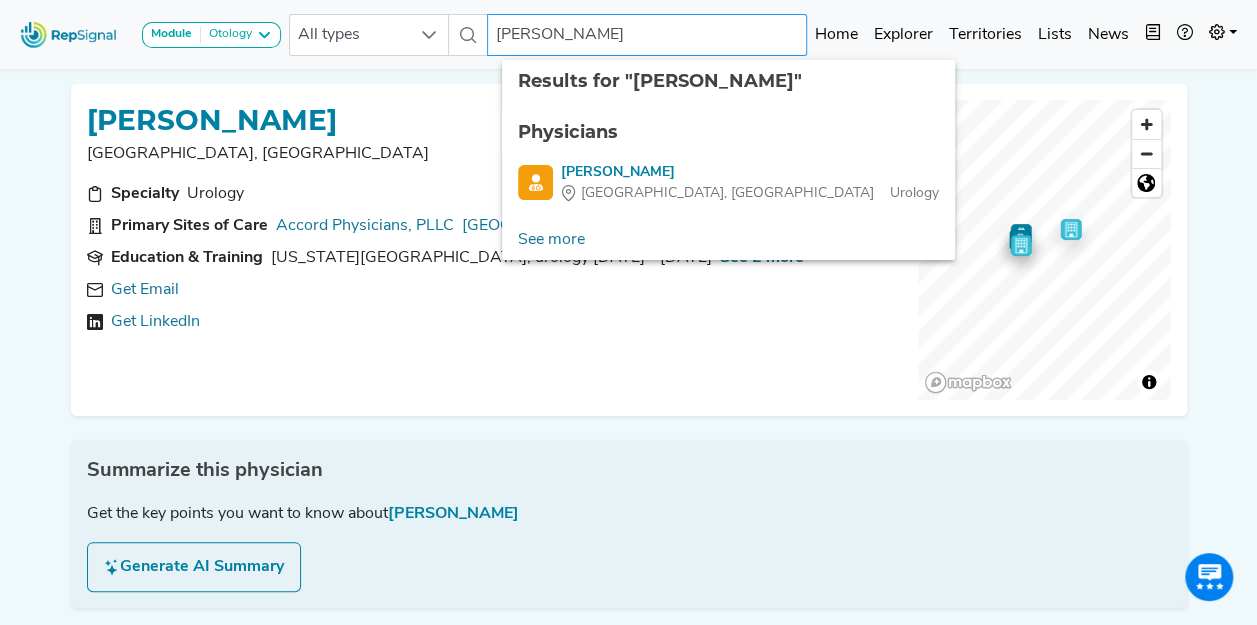 drag, startPoint x: 595, startPoint y: 32, endPoint x: 474, endPoint y: 25, distance: 121.20231 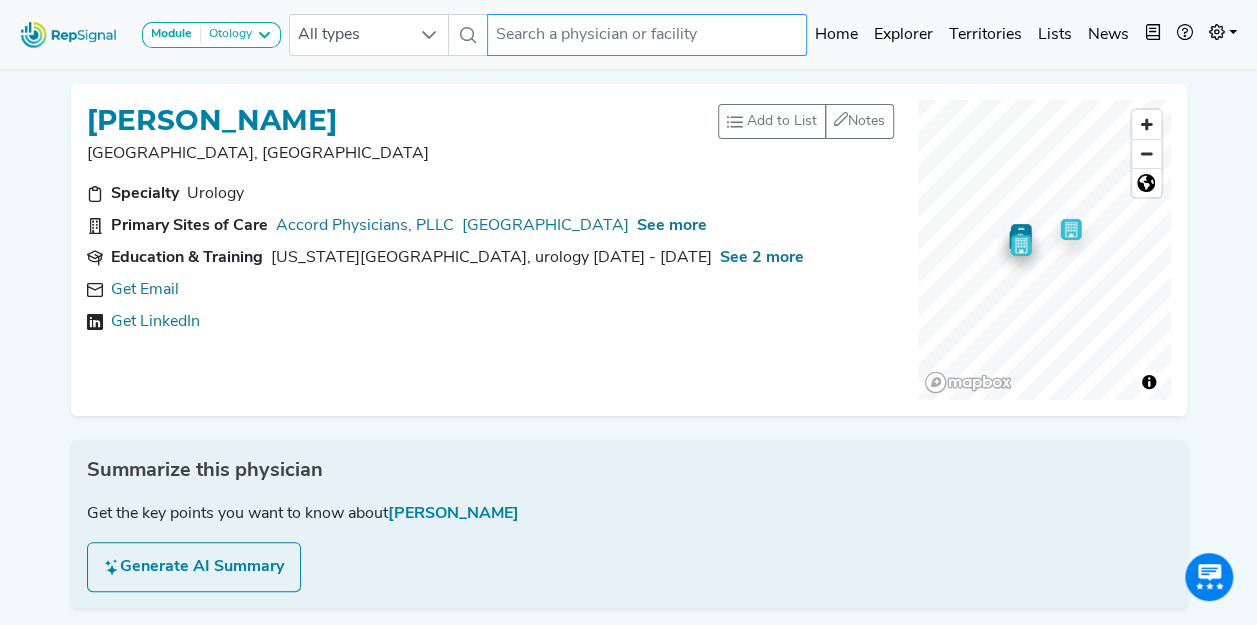 paste on "[PERSON_NAME]" 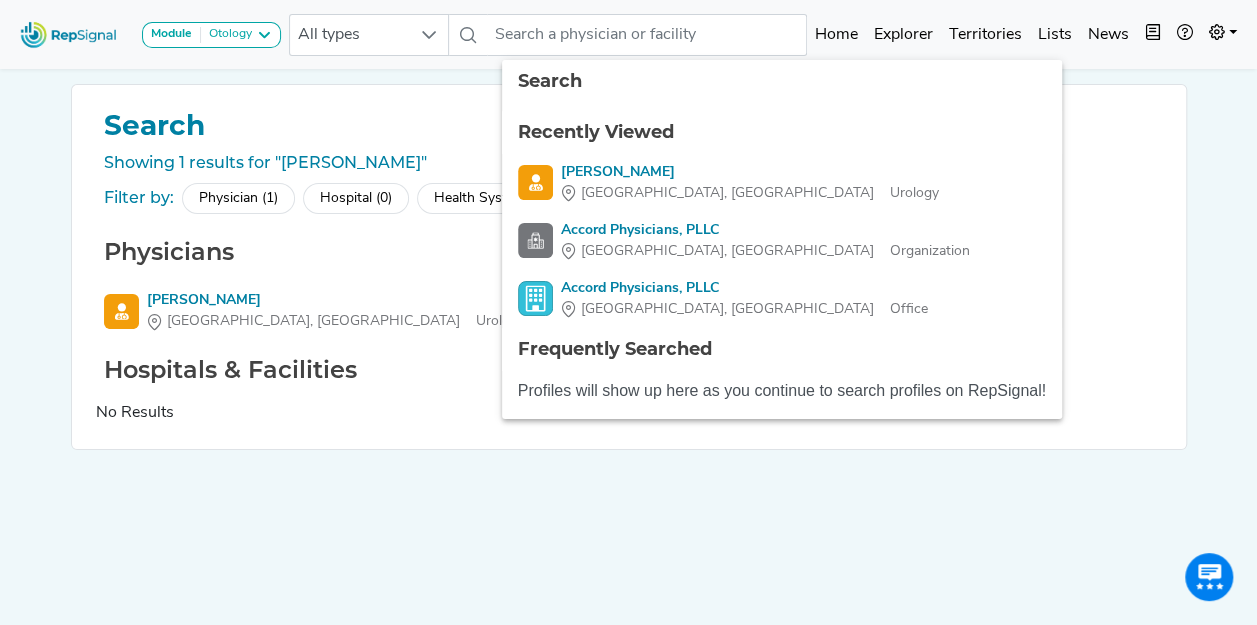 click on "Physicians" at bounding box center (629, 252) 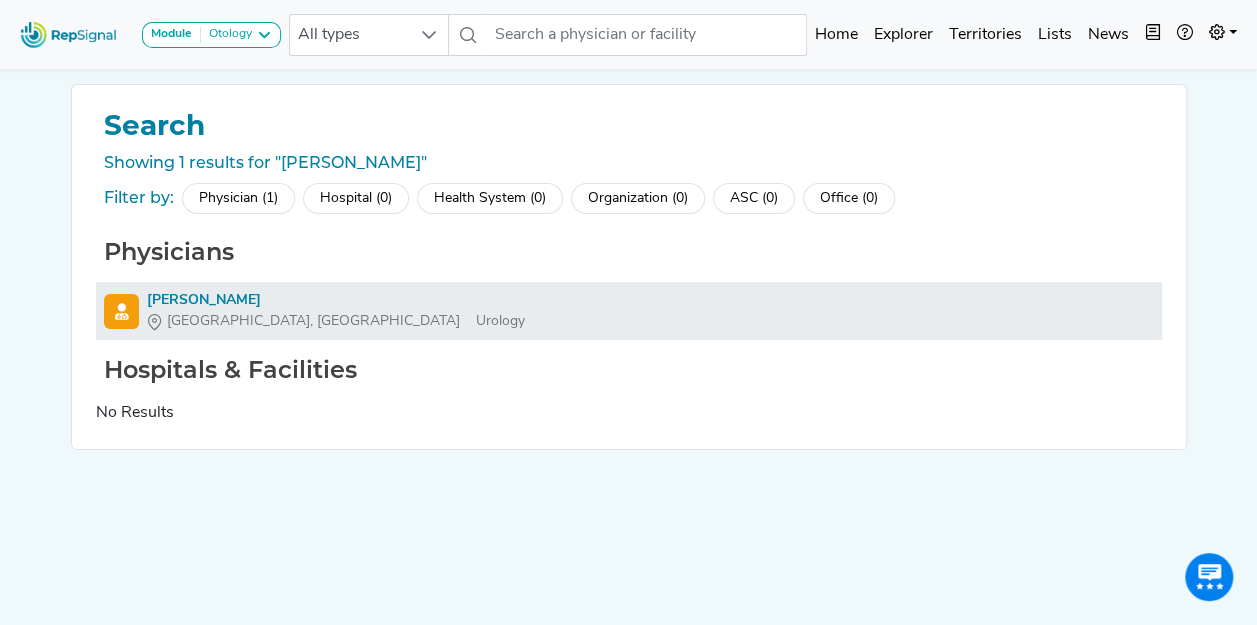click on "[PERSON_NAME]" at bounding box center (336, 300) 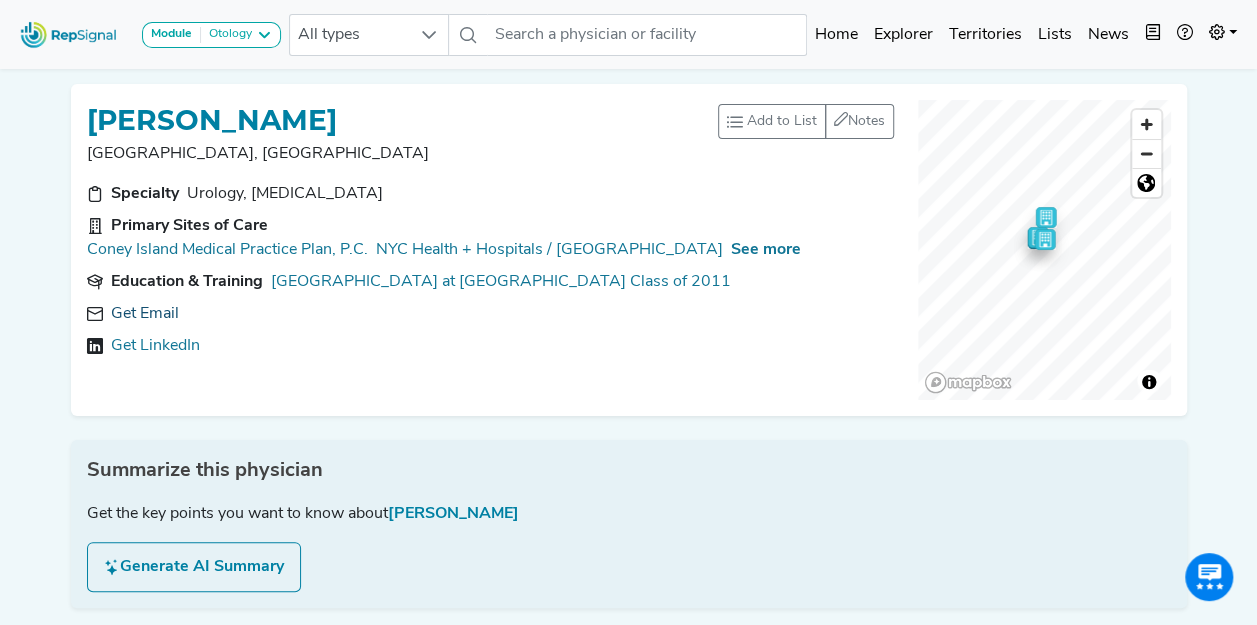 click on "Get Email" at bounding box center [145, 314] 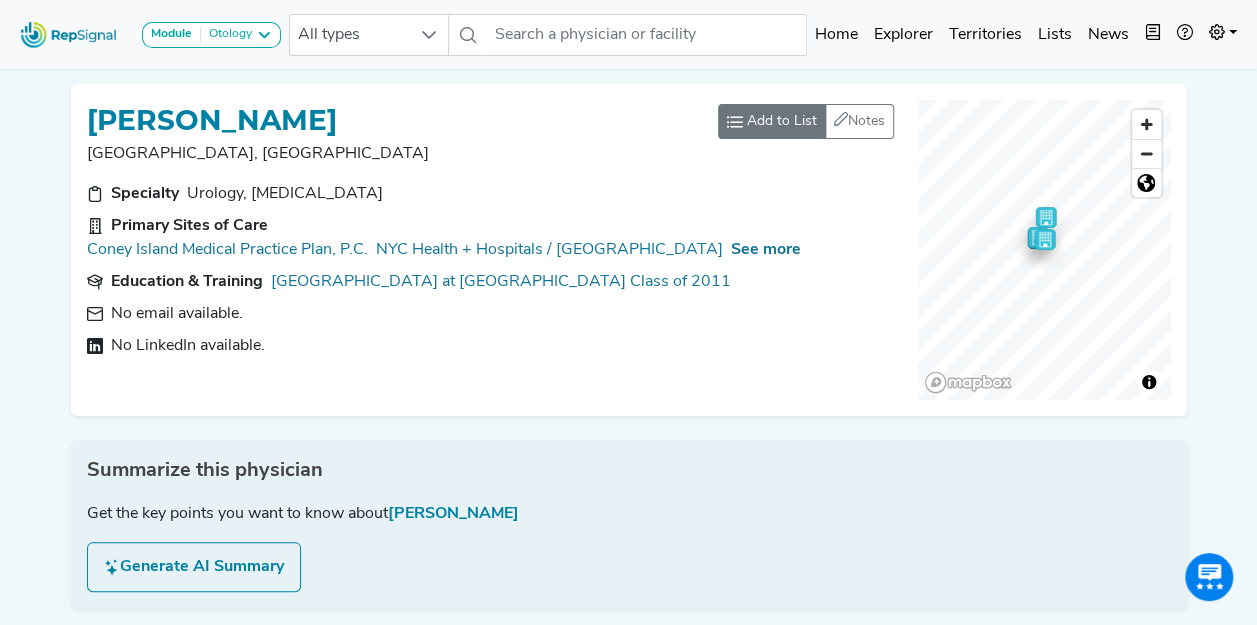 click on "Add to List" 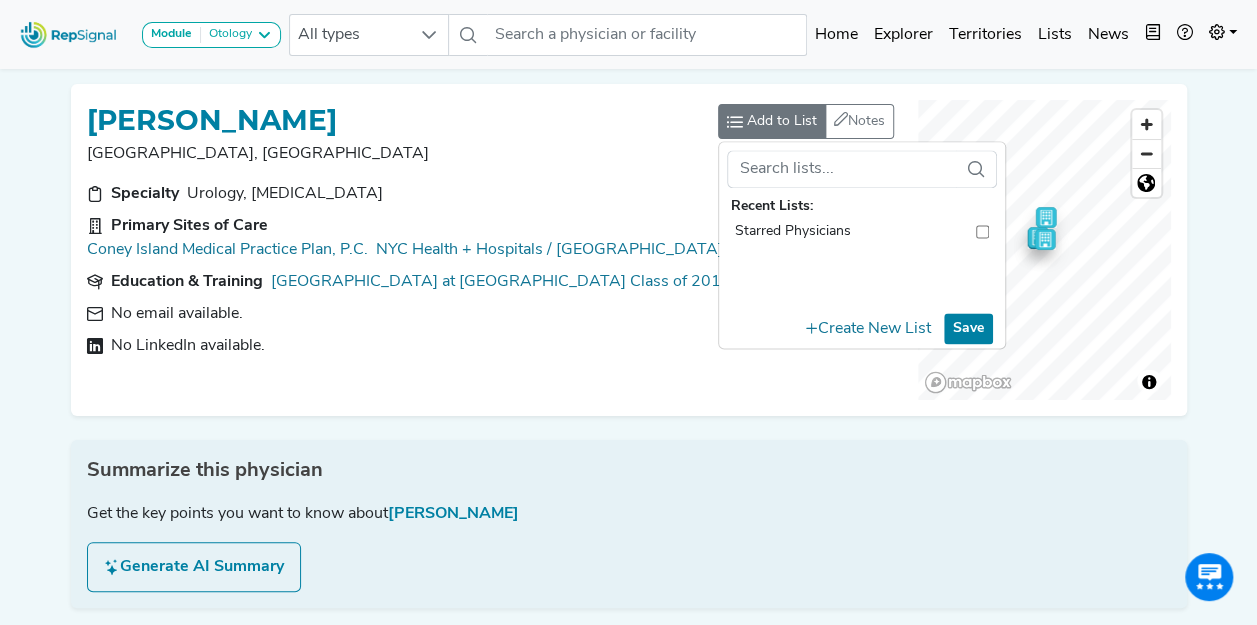 click on "Specialty Urology, [MEDICAL_DATA]" at bounding box center [490, 194] 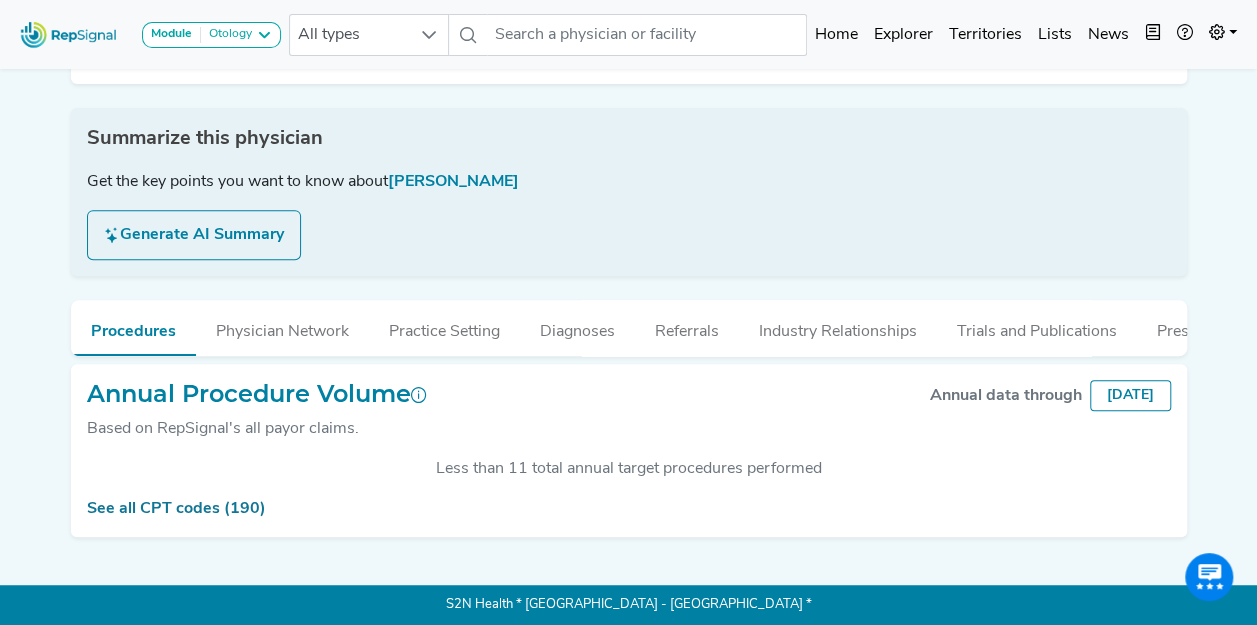 scroll, scrollTop: 0, scrollLeft: 15, axis: horizontal 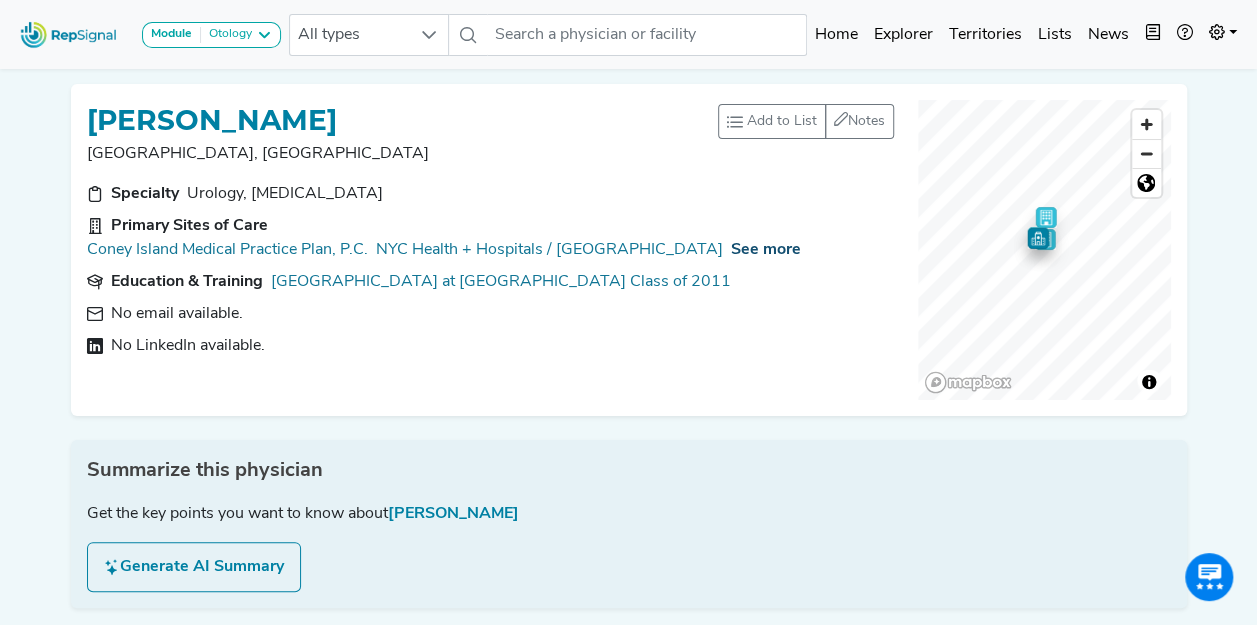 click on "See more" at bounding box center [766, 250] 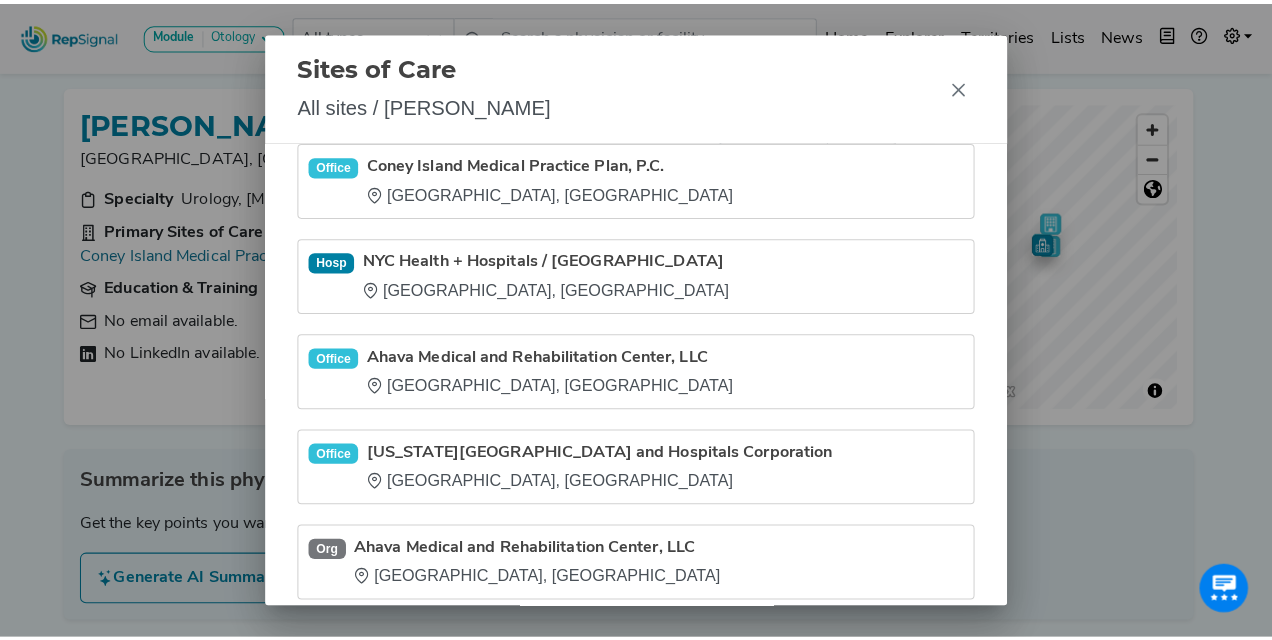 scroll, scrollTop: 0, scrollLeft: 0, axis: both 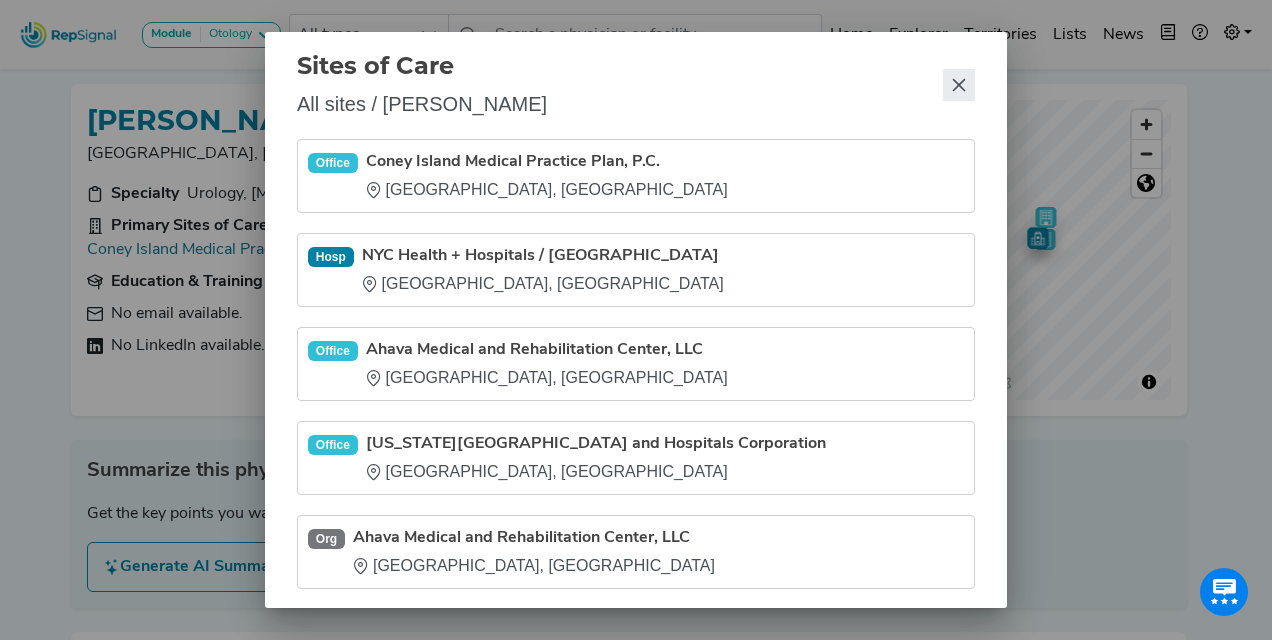 click 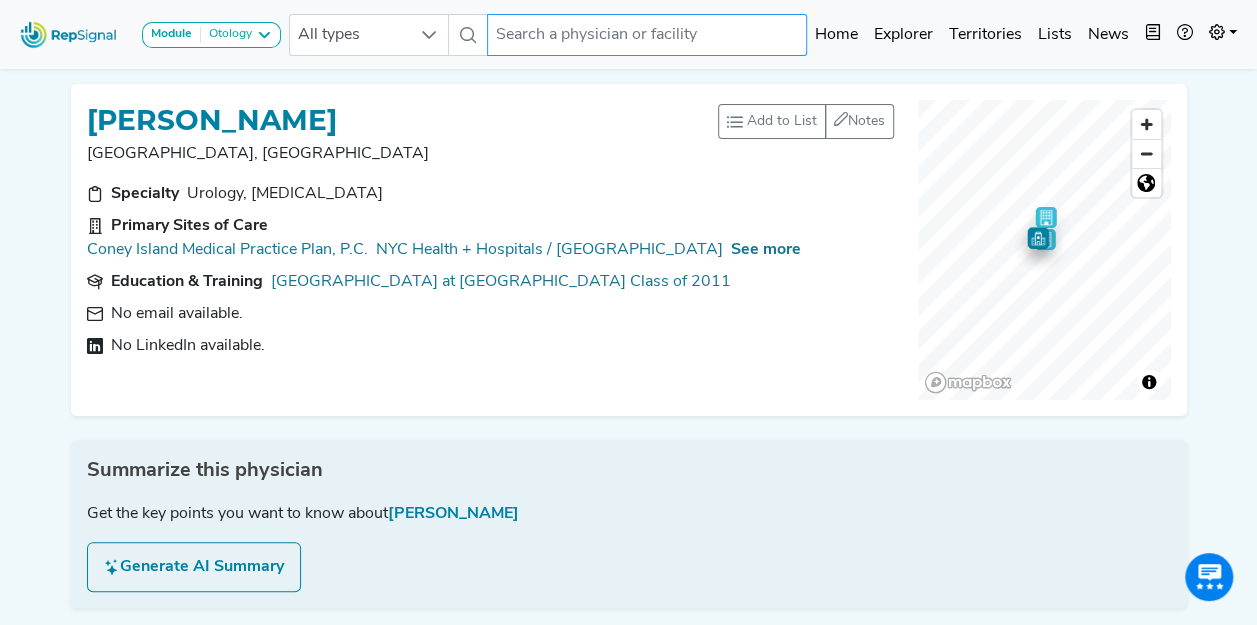 click at bounding box center (647, 35) 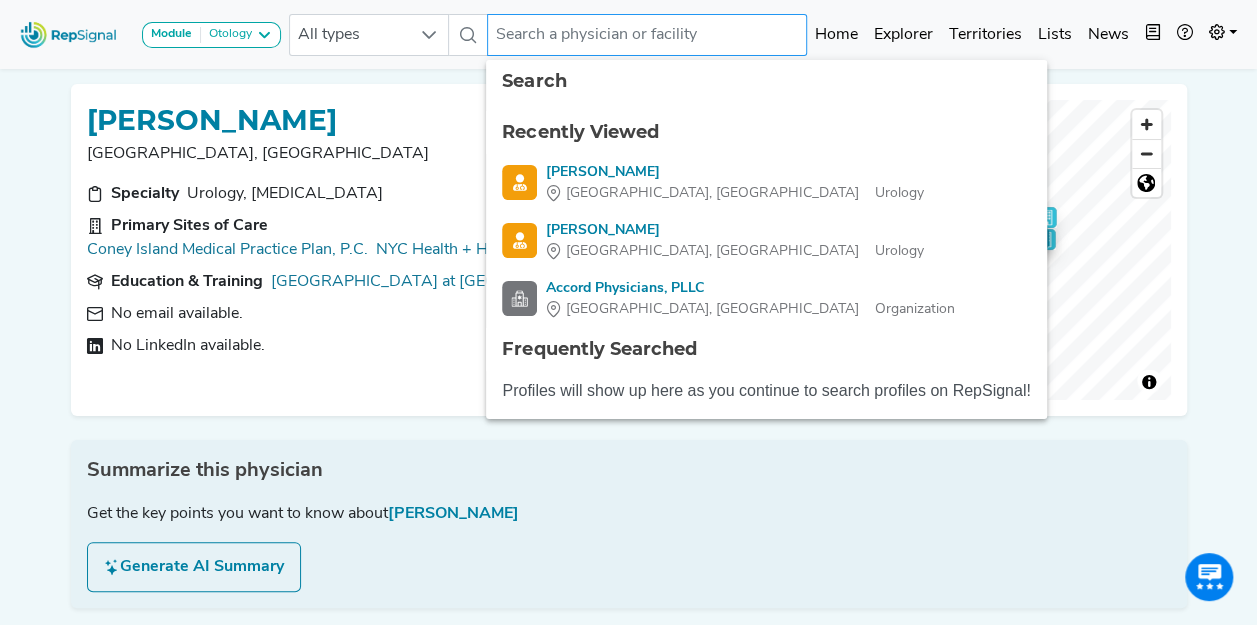 paste on "[PERSON_NAME]" 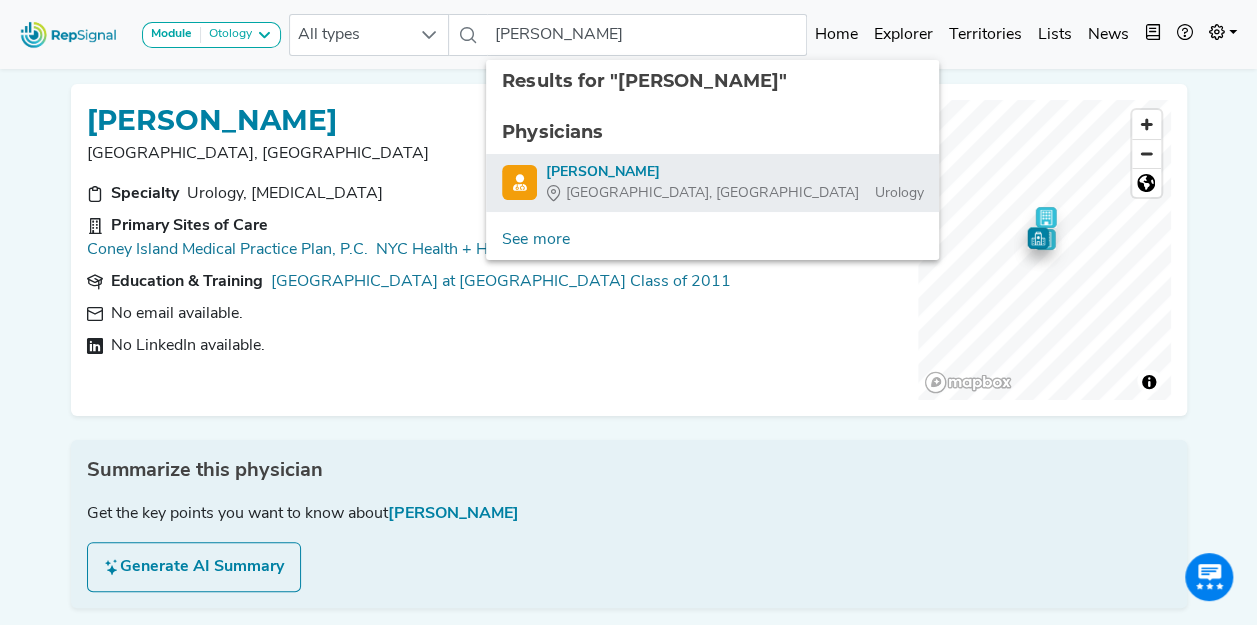 click on "[PERSON_NAME]" at bounding box center [734, 172] 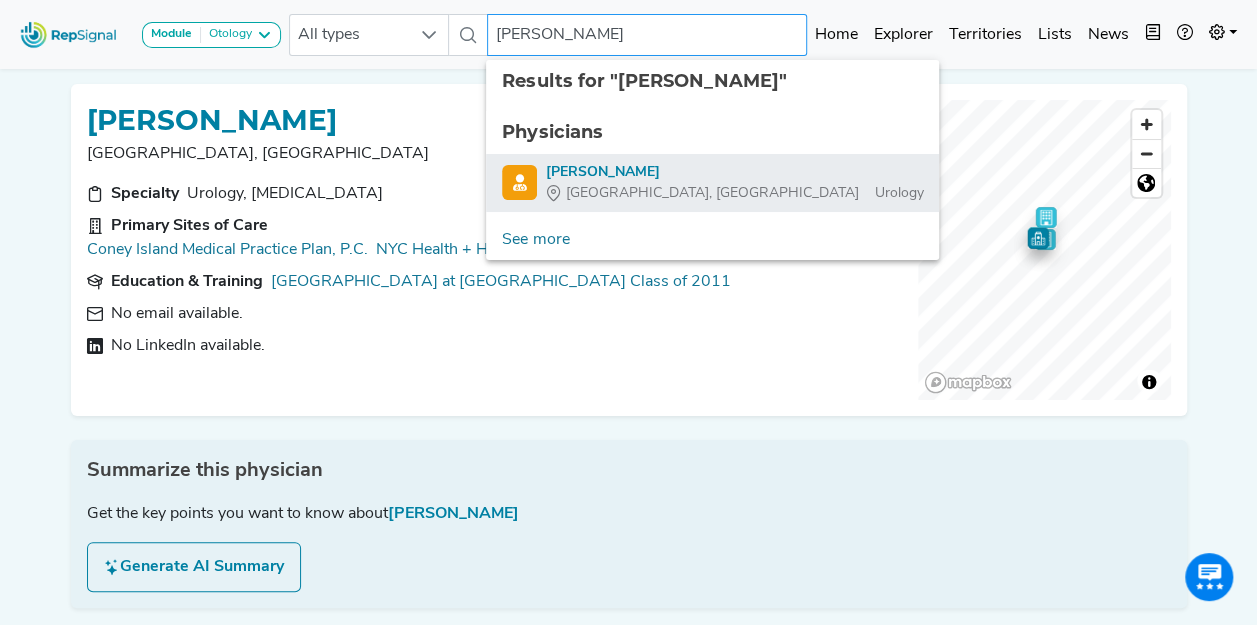 type on "[PERSON_NAME]" 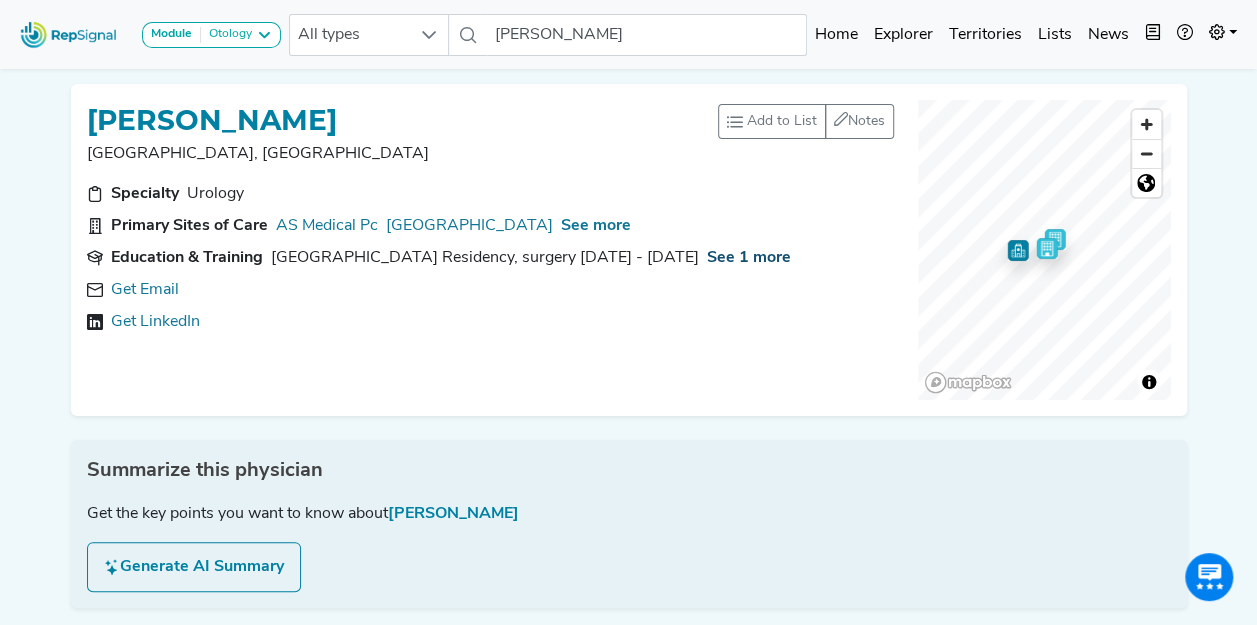 click on "See 1 more" at bounding box center [749, 258] 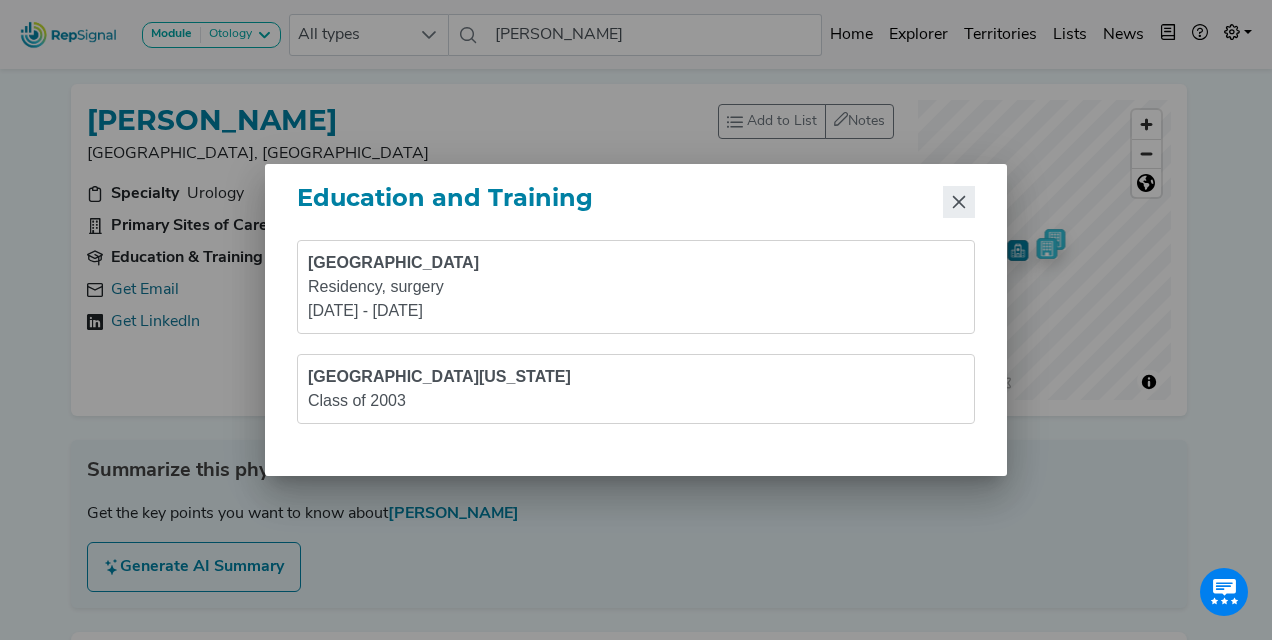 click at bounding box center [959, 202] 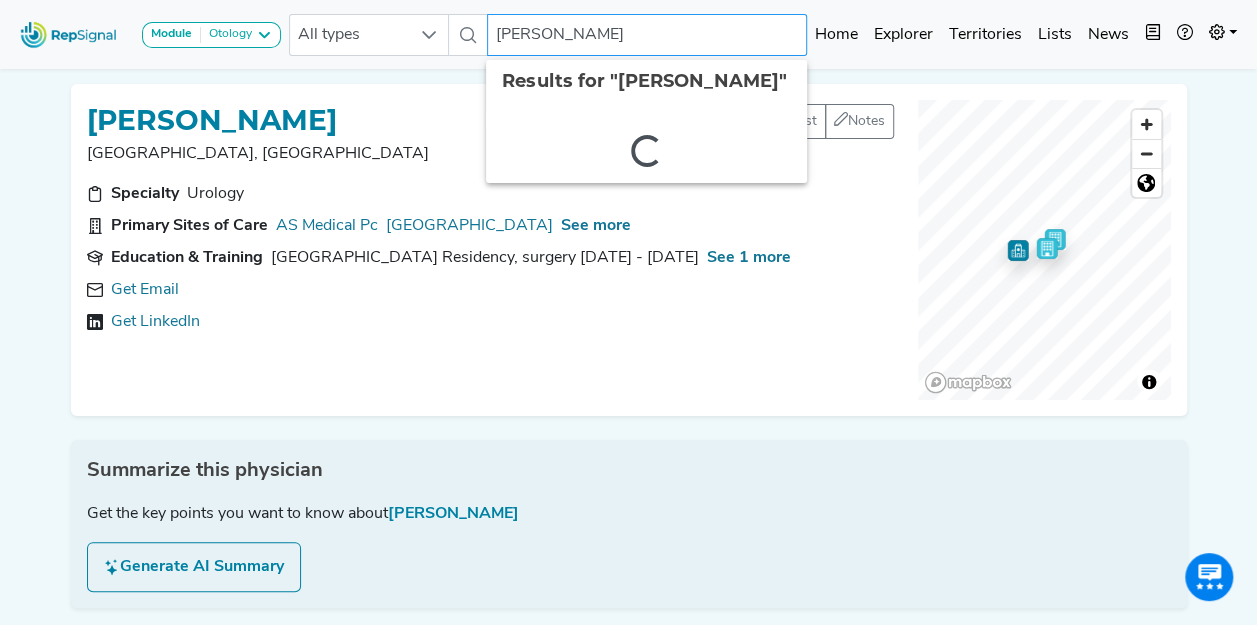 click on "[PERSON_NAME]" at bounding box center [647, 35] 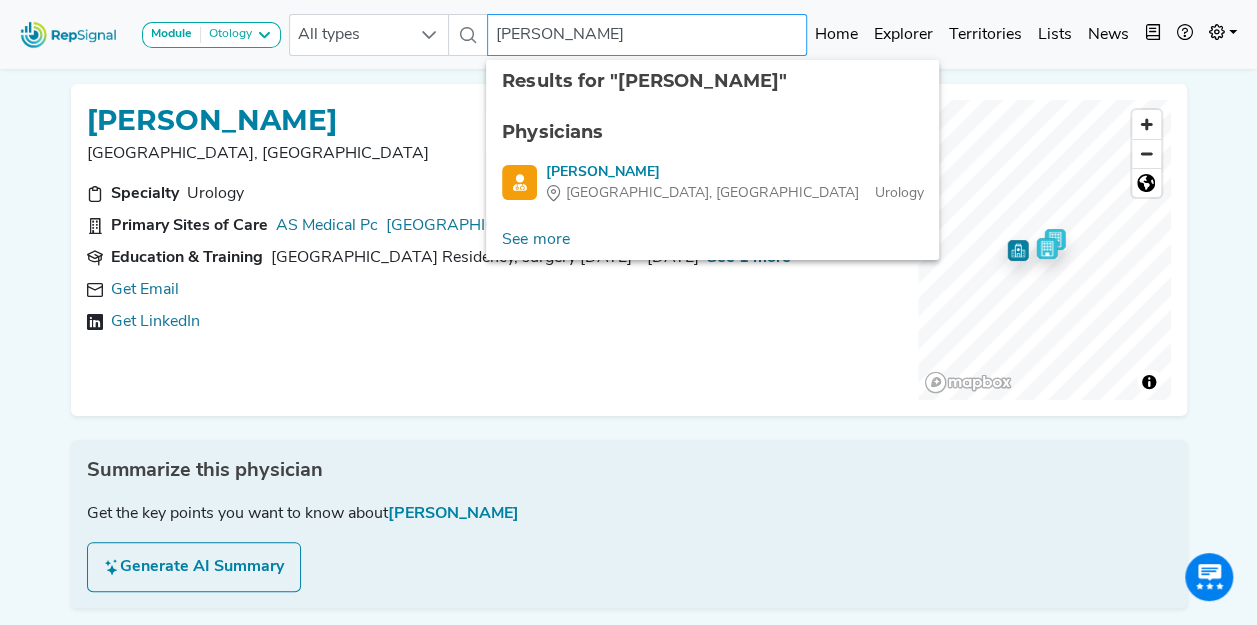 click on "[PERSON_NAME]" at bounding box center (647, 35) 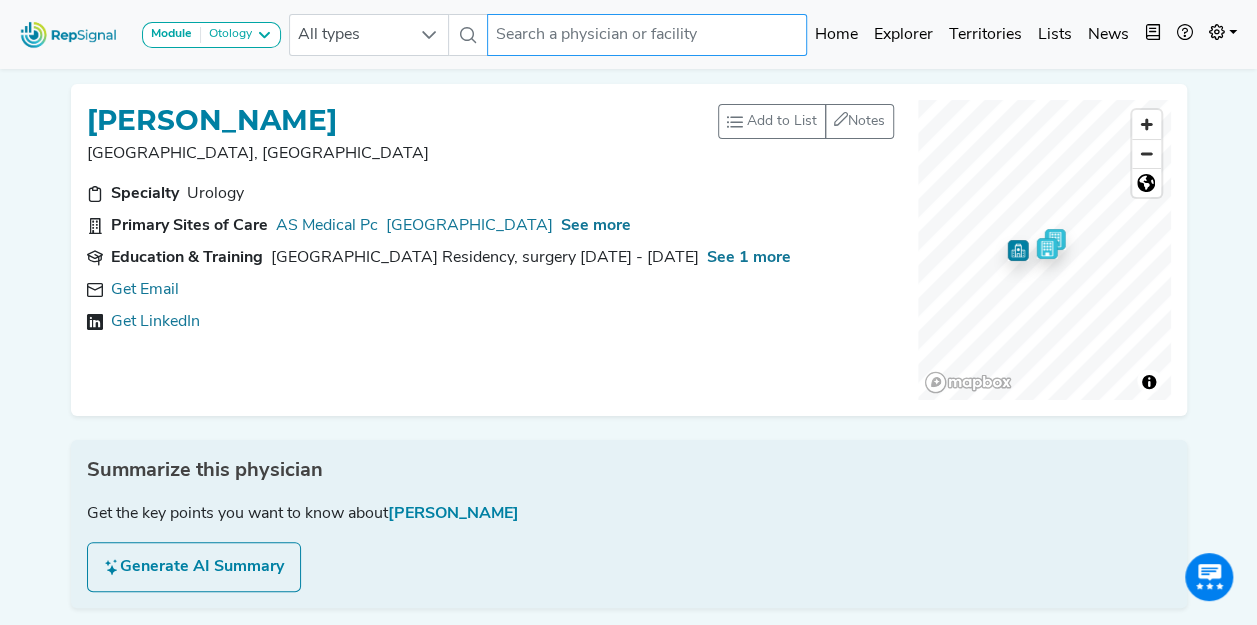 click at bounding box center (647, 35) 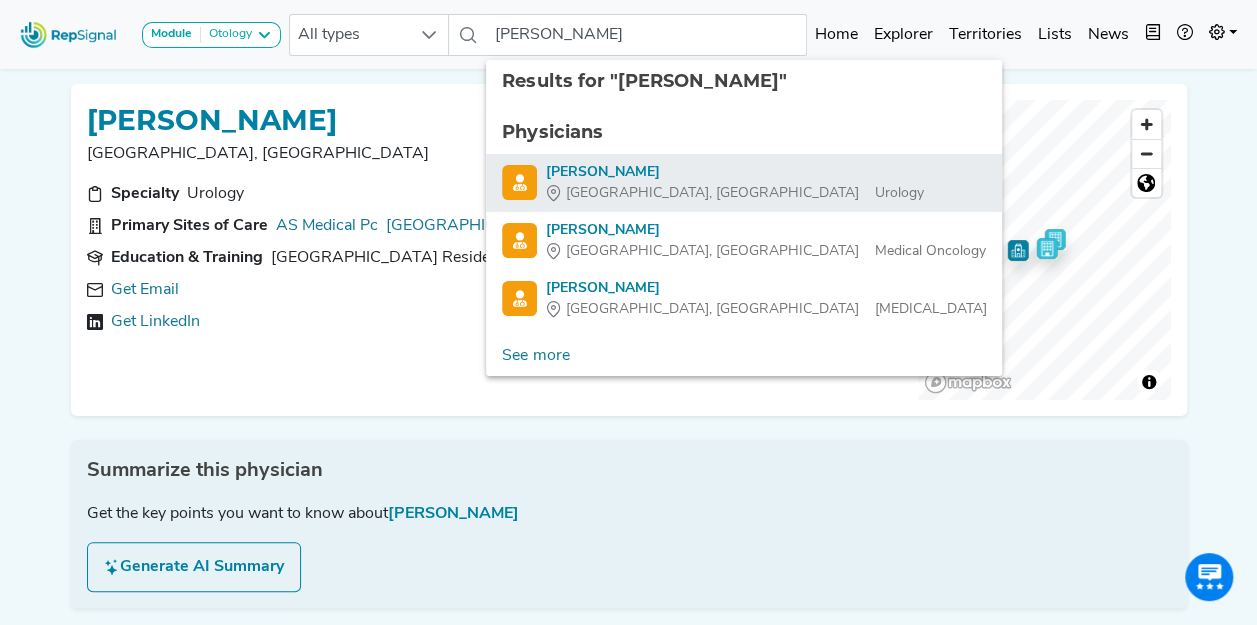 click on "[GEOGRAPHIC_DATA], [GEOGRAPHIC_DATA]" at bounding box center [711, 193] 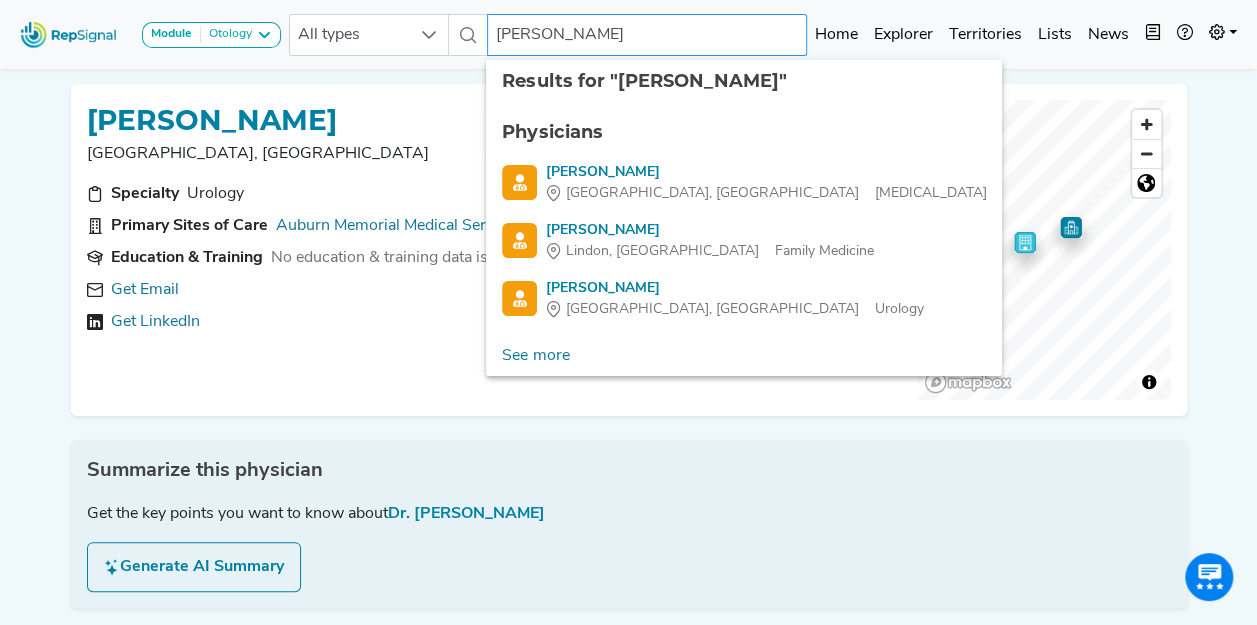 click on "[PERSON_NAME]" at bounding box center (647, 35) 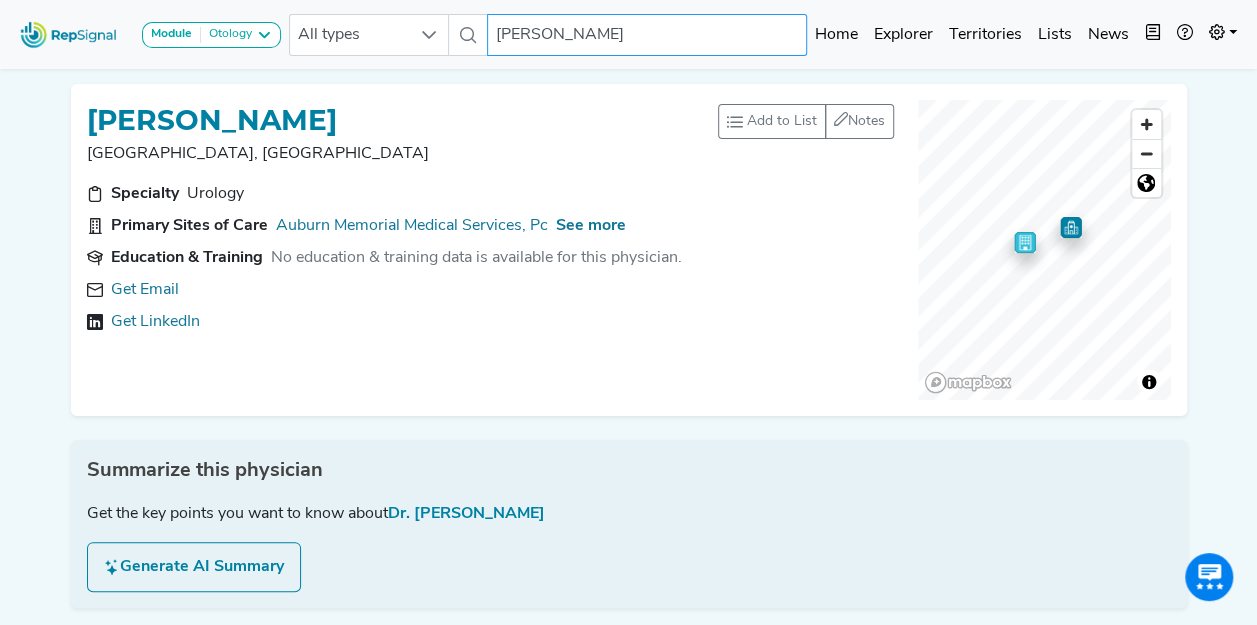 paste on "[PERSON_NAME]" 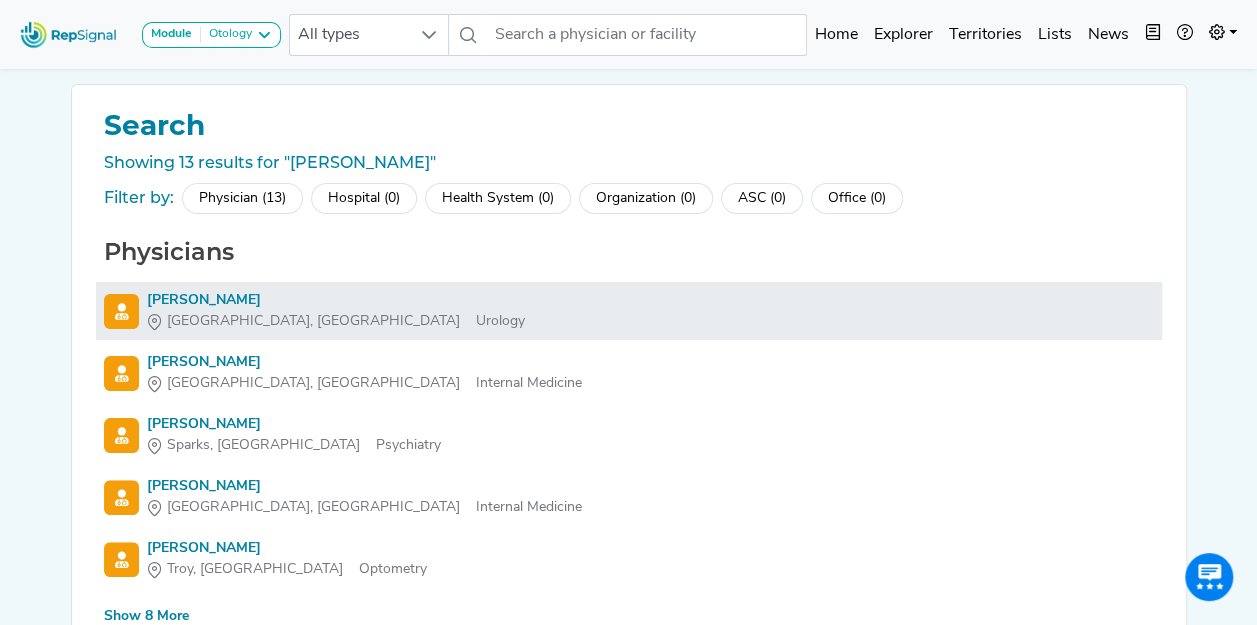 click on "[PERSON_NAME]" at bounding box center (336, 300) 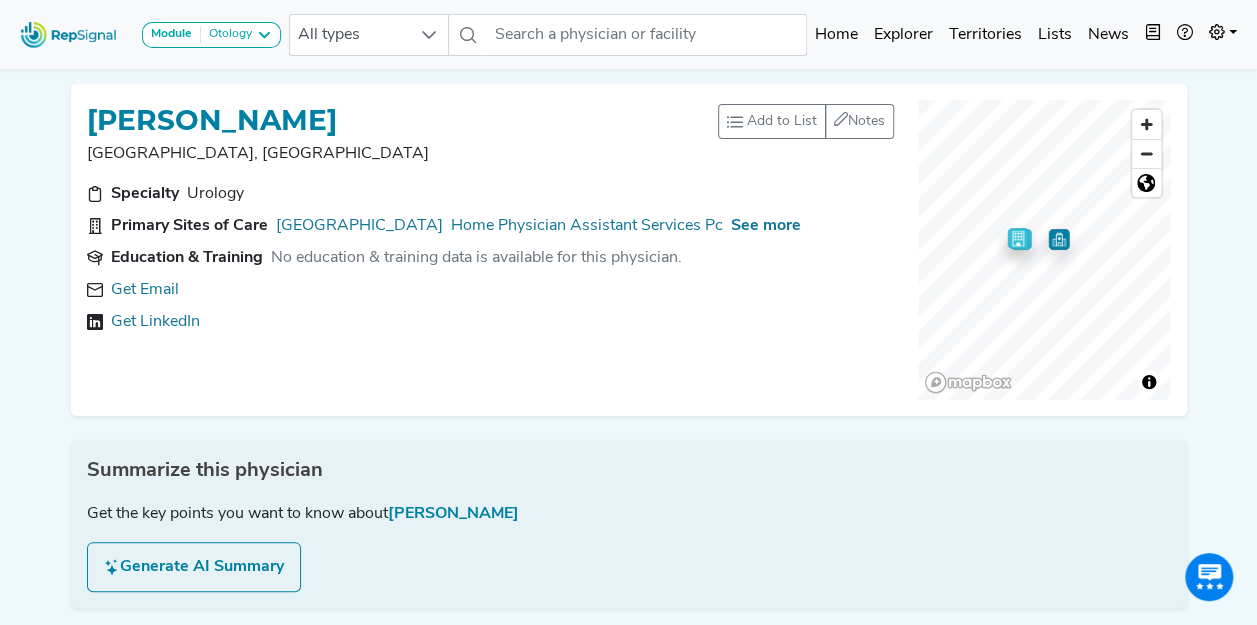 click 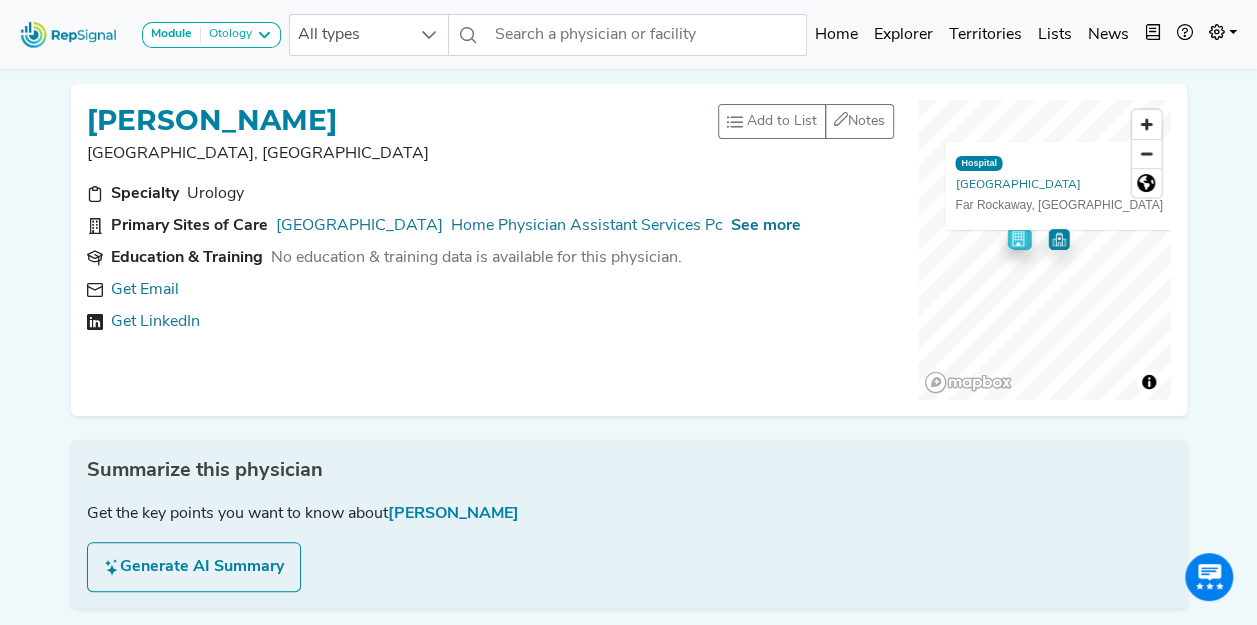 click 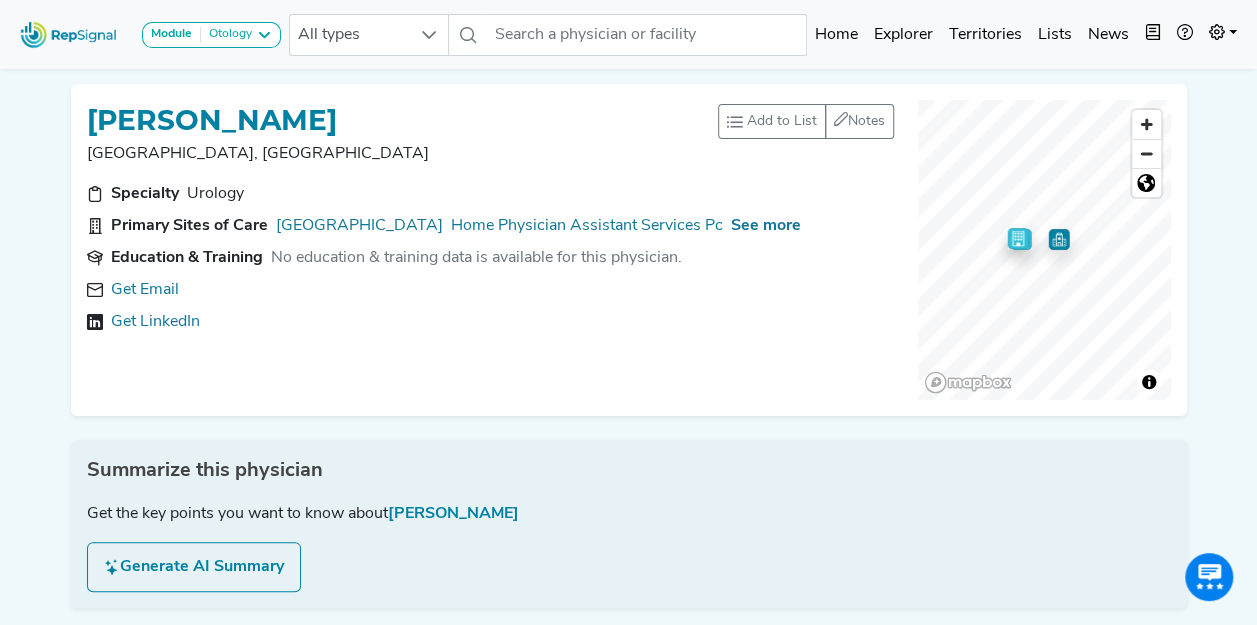 click 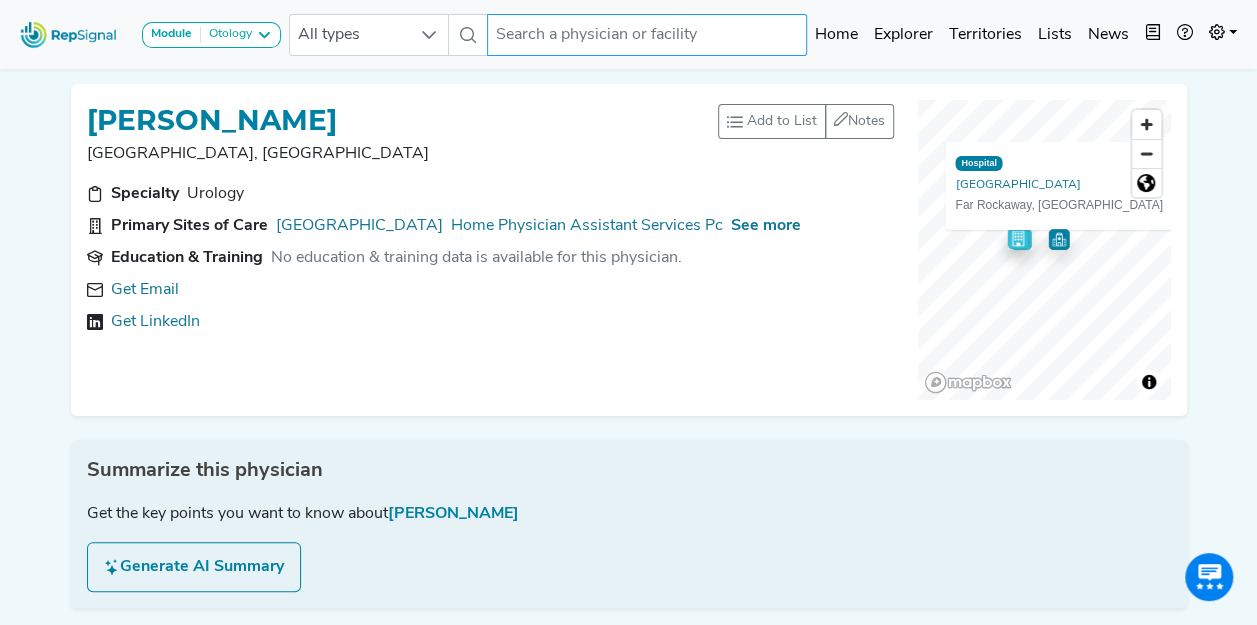 click at bounding box center (647, 35) 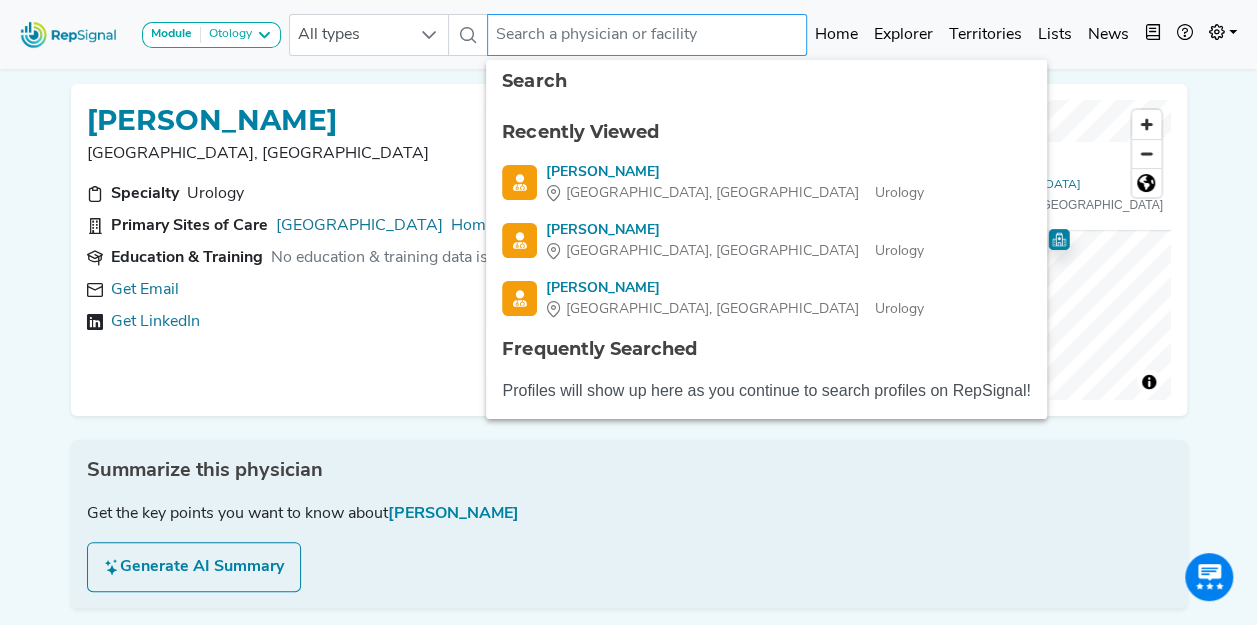 paste on "[PERSON_NAME]" 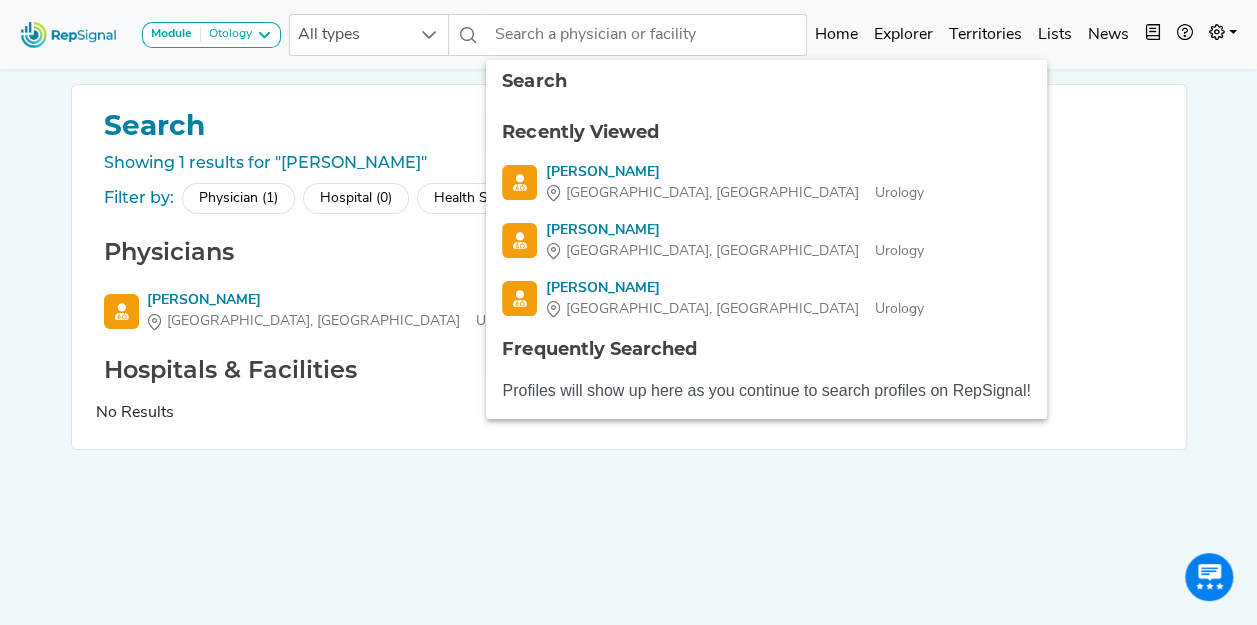 click on "Physicians [PERSON_NAME] [GEOGRAPHIC_DATA], [GEOGRAPHIC_DATA]  Urology" at bounding box center [629, 289] 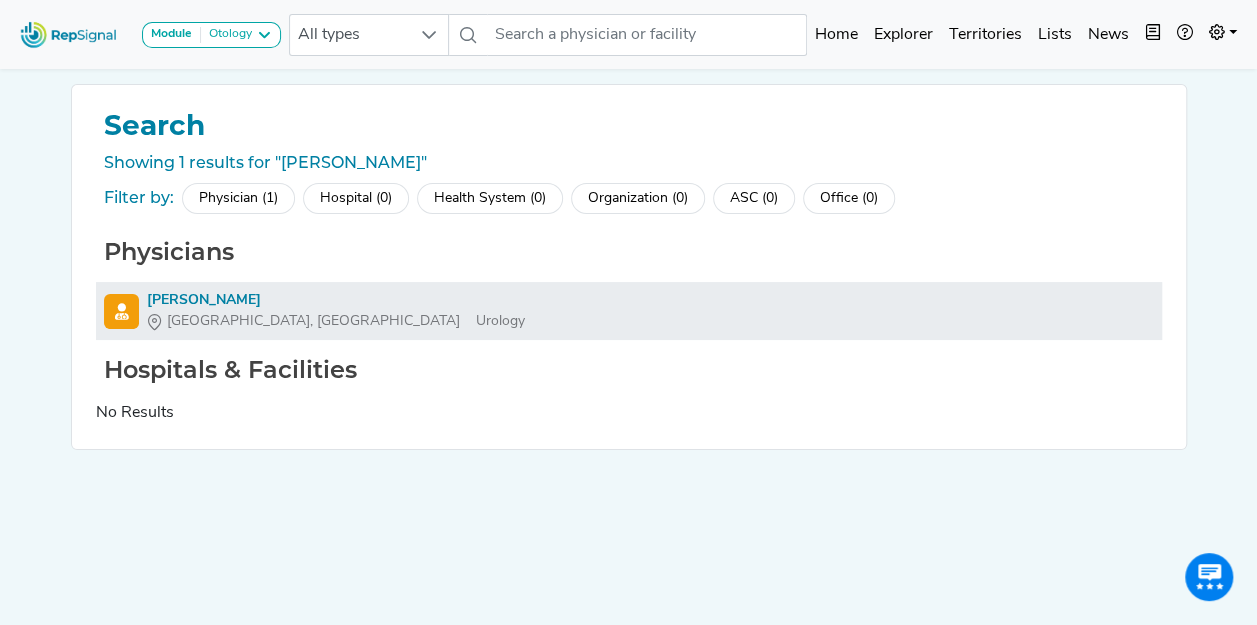 click on "[PERSON_NAME]" at bounding box center (336, 300) 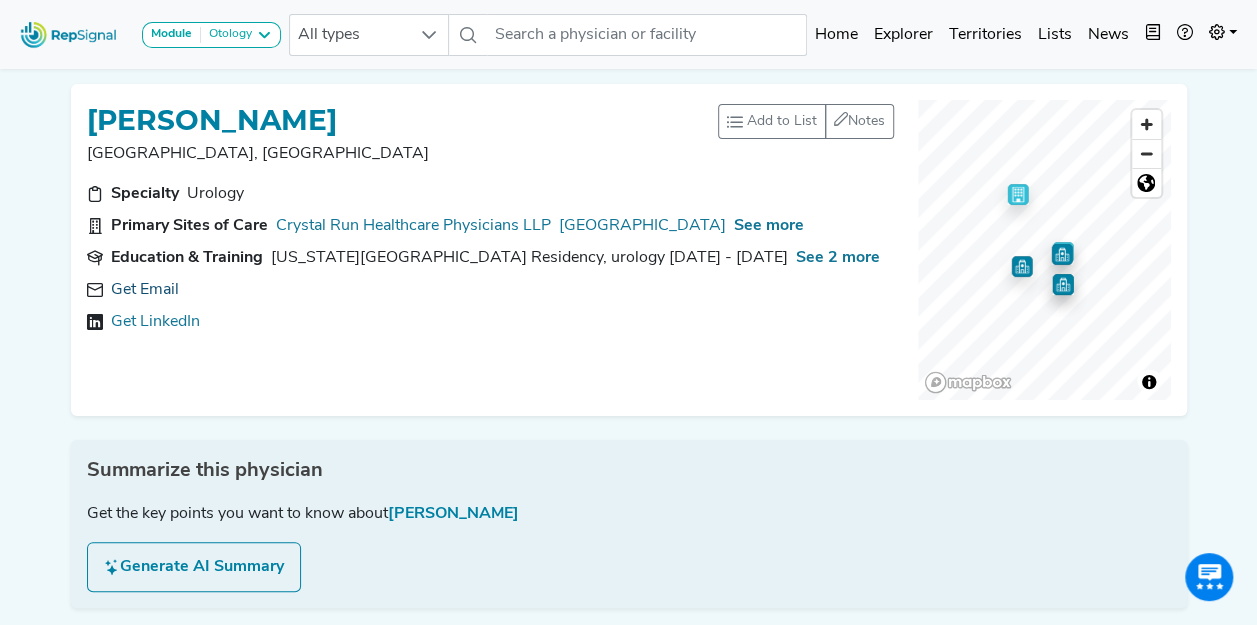 click on "Get Email" at bounding box center [145, 290] 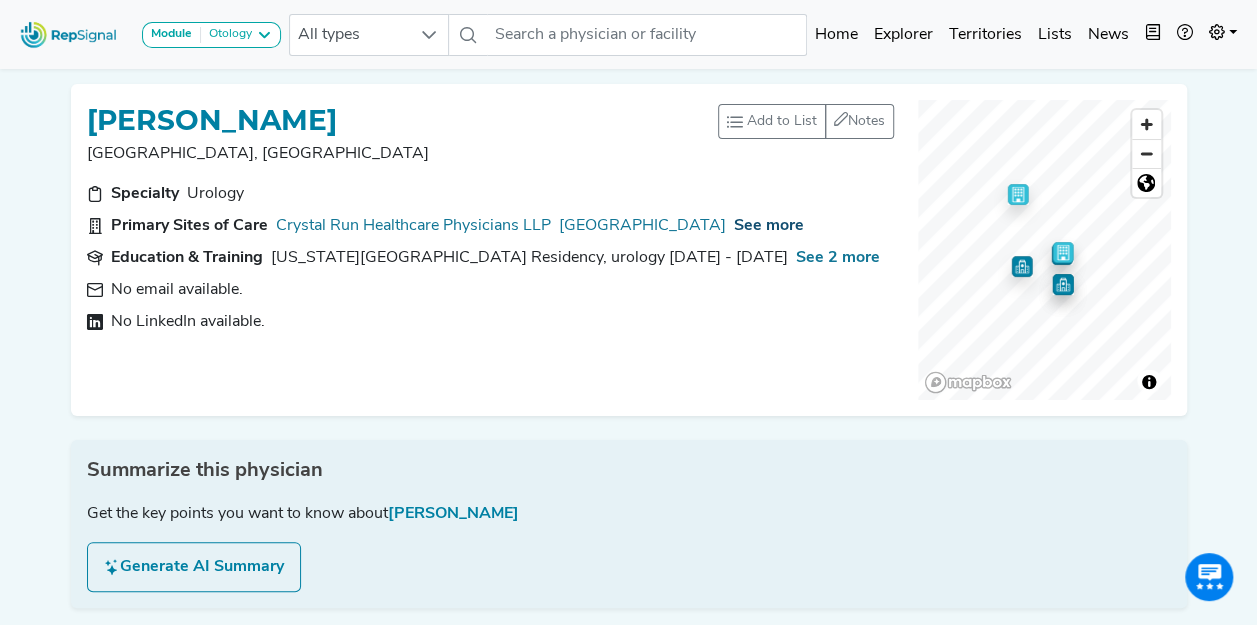 click on "See more" at bounding box center (769, 226) 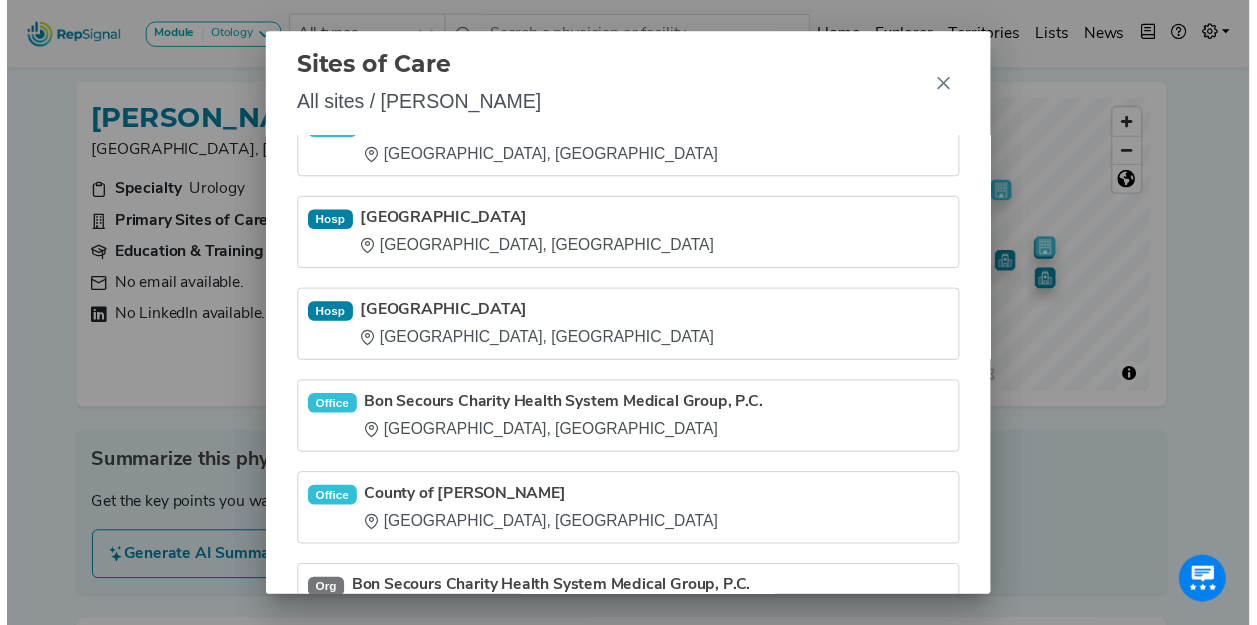 scroll, scrollTop: 0, scrollLeft: 0, axis: both 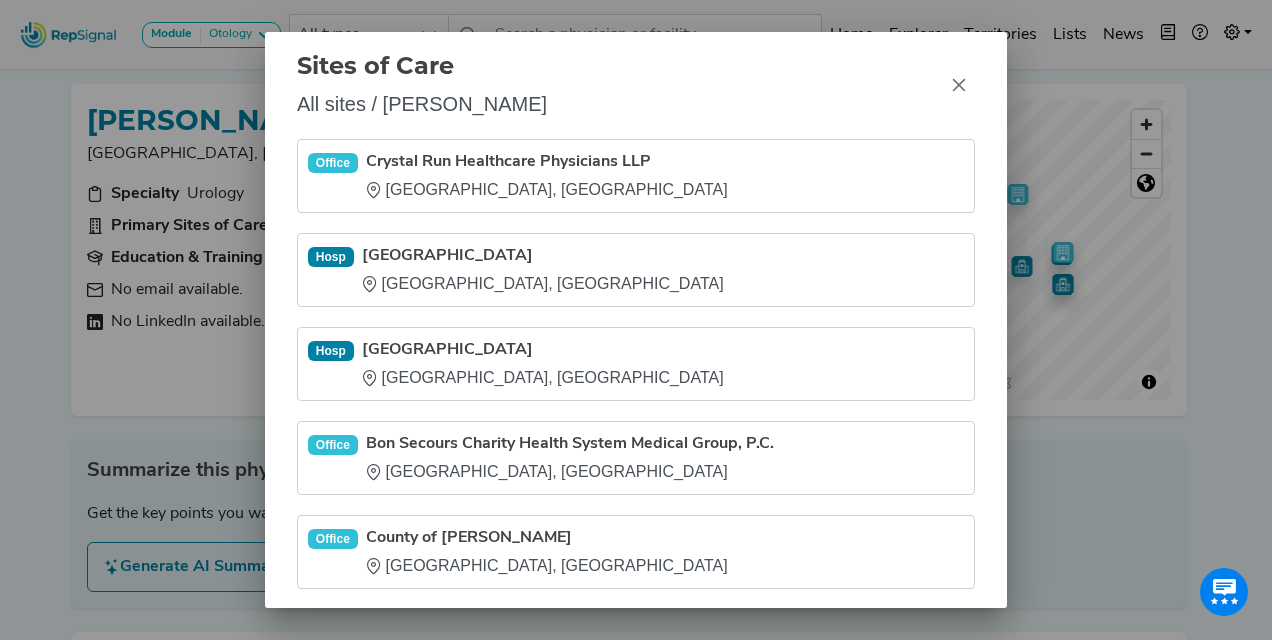 click on "[GEOGRAPHIC_DATA], [GEOGRAPHIC_DATA]" at bounding box center (547, 190) 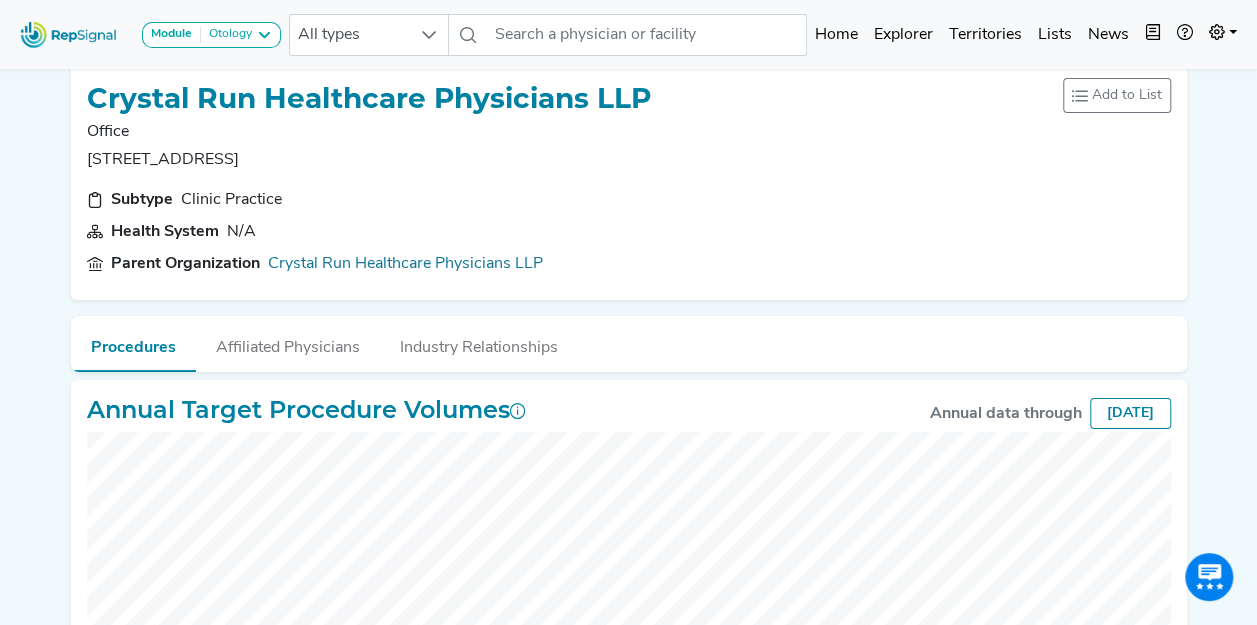 scroll, scrollTop: 0, scrollLeft: 0, axis: both 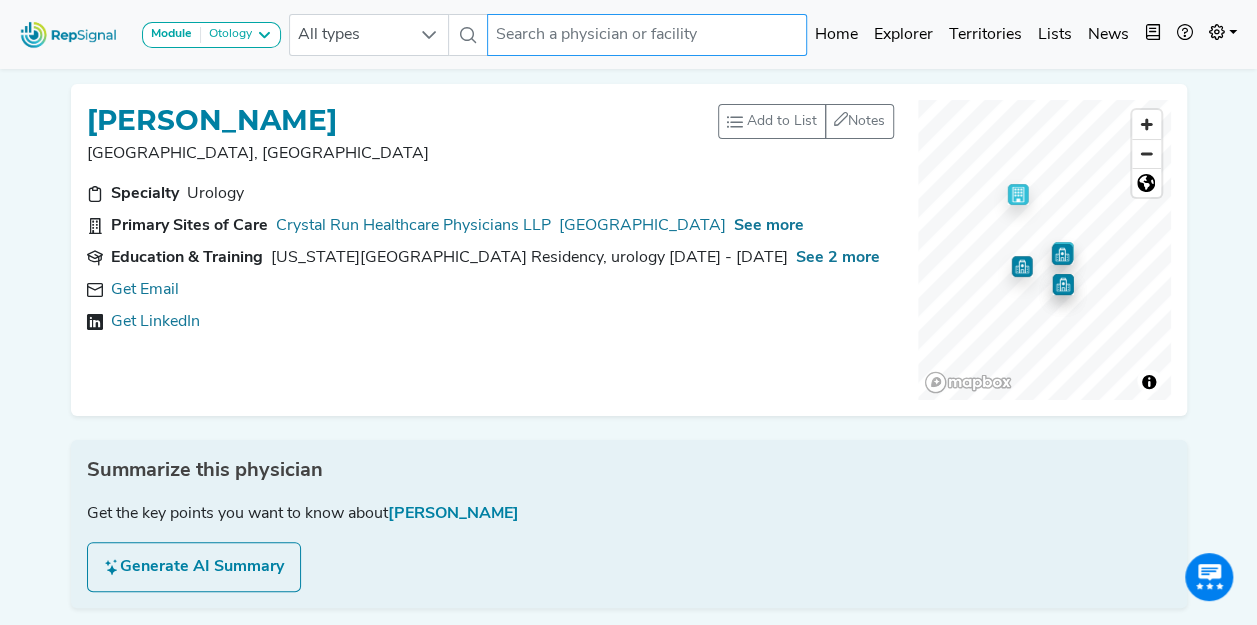 click at bounding box center [647, 35] 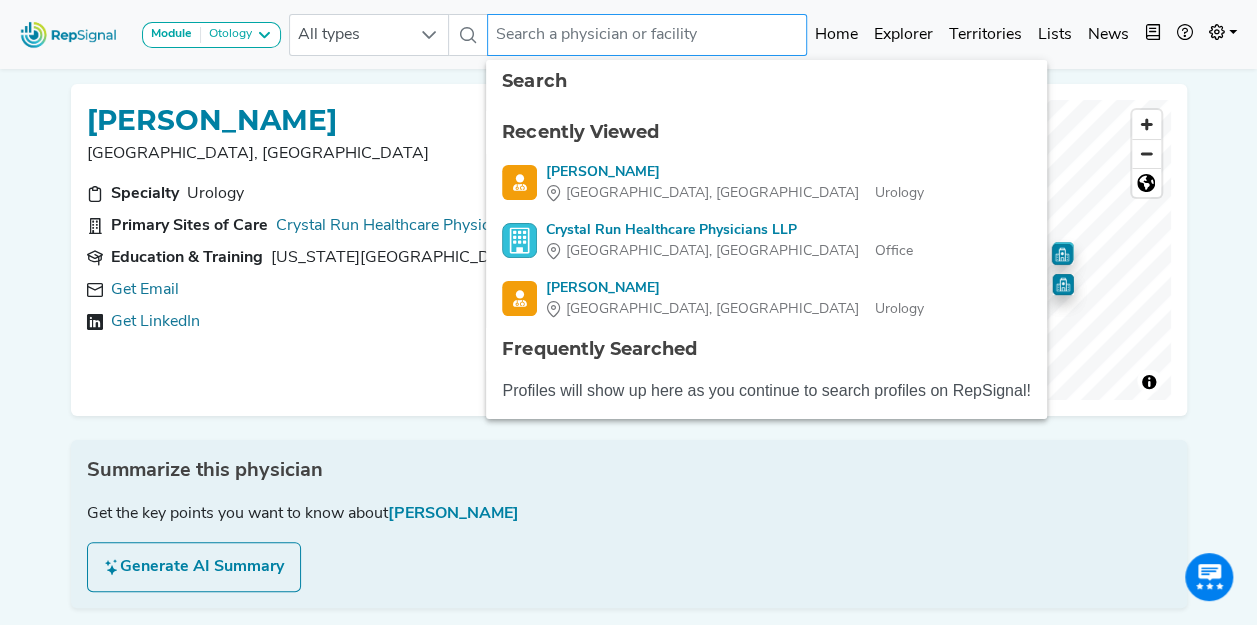 paste on "[PERSON_NAME]" 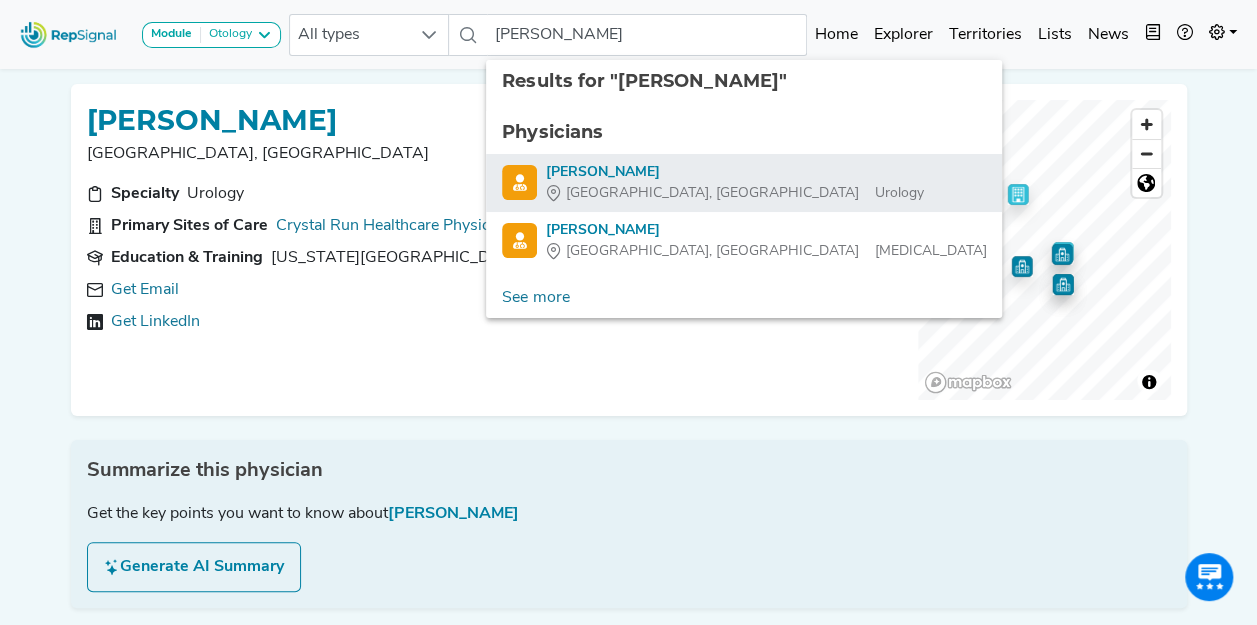 click on "[PERSON_NAME]" at bounding box center (734, 172) 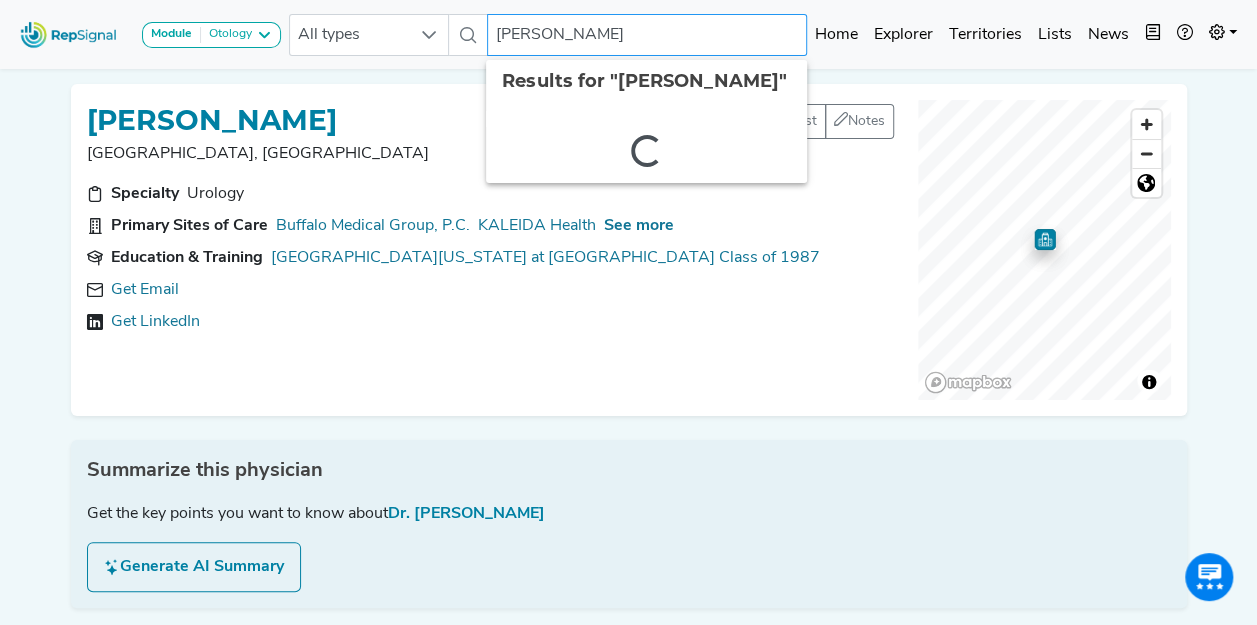 click on "[PERSON_NAME]" at bounding box center [647, 35] 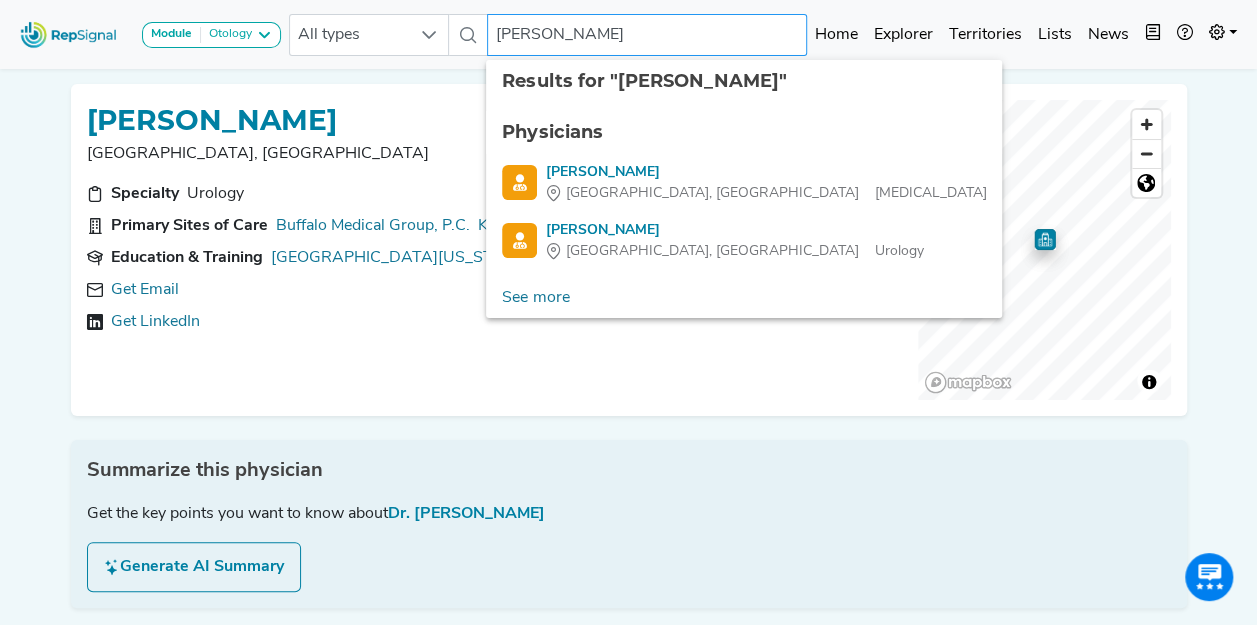 click on "[PERSON_NAME]" at bounding box center [647, 35] 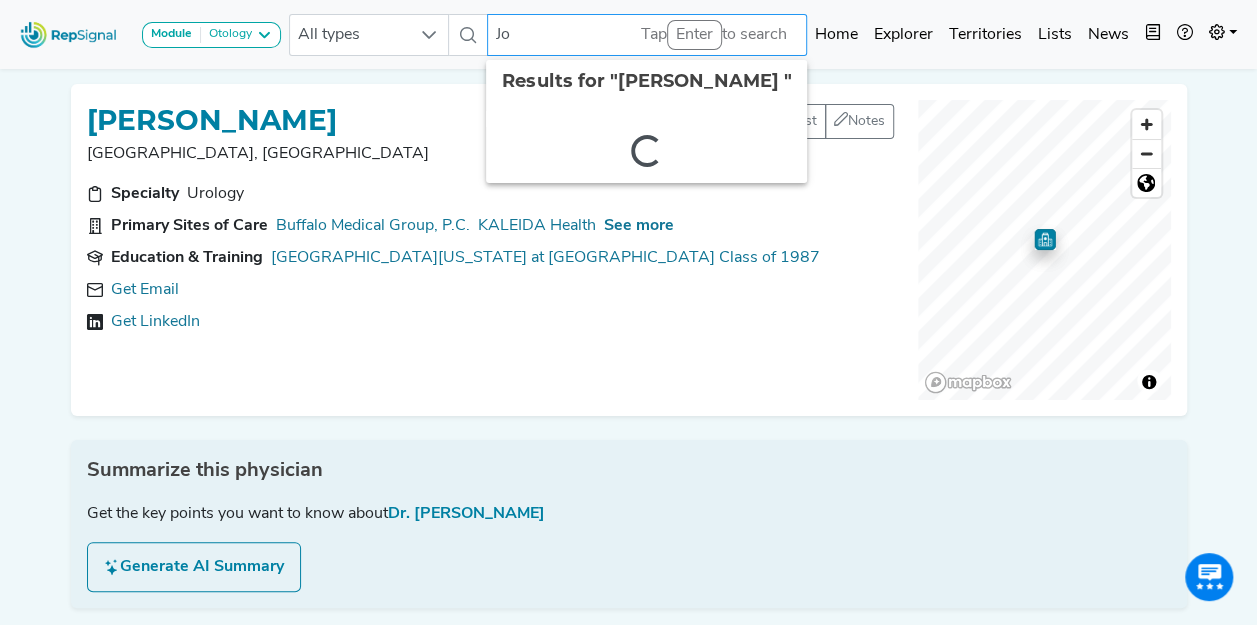 type on "J" 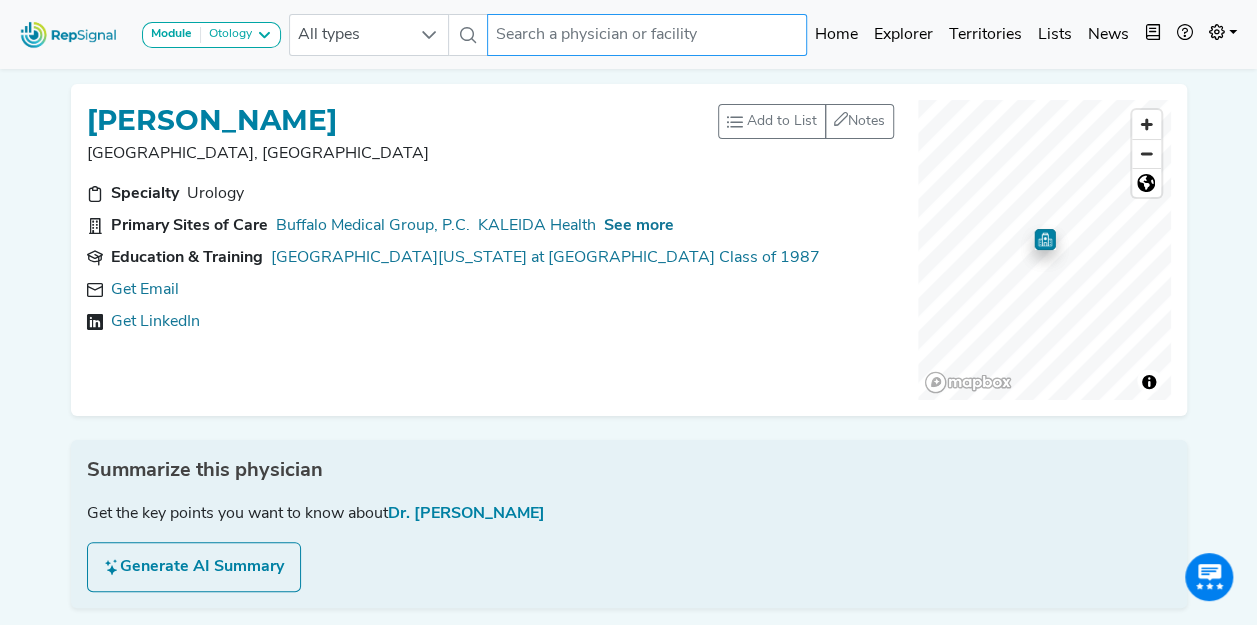 paste on "[PERSON_NAME]" 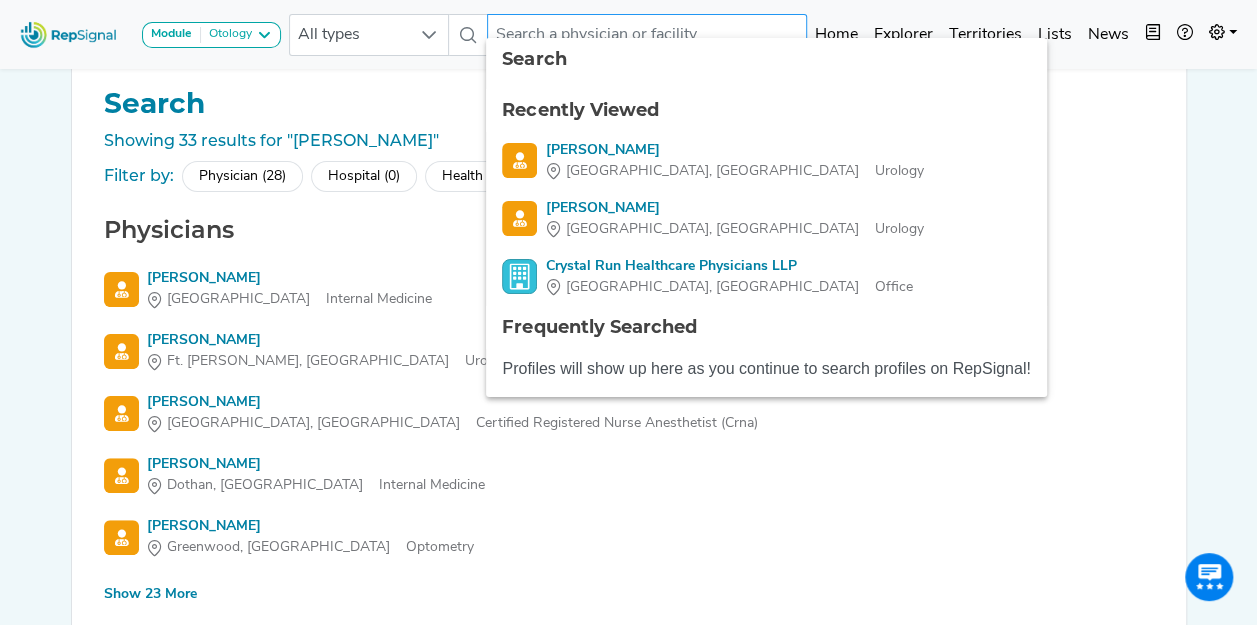 scroll, scrollTop: 0, scrollLeft: 0, axis: both 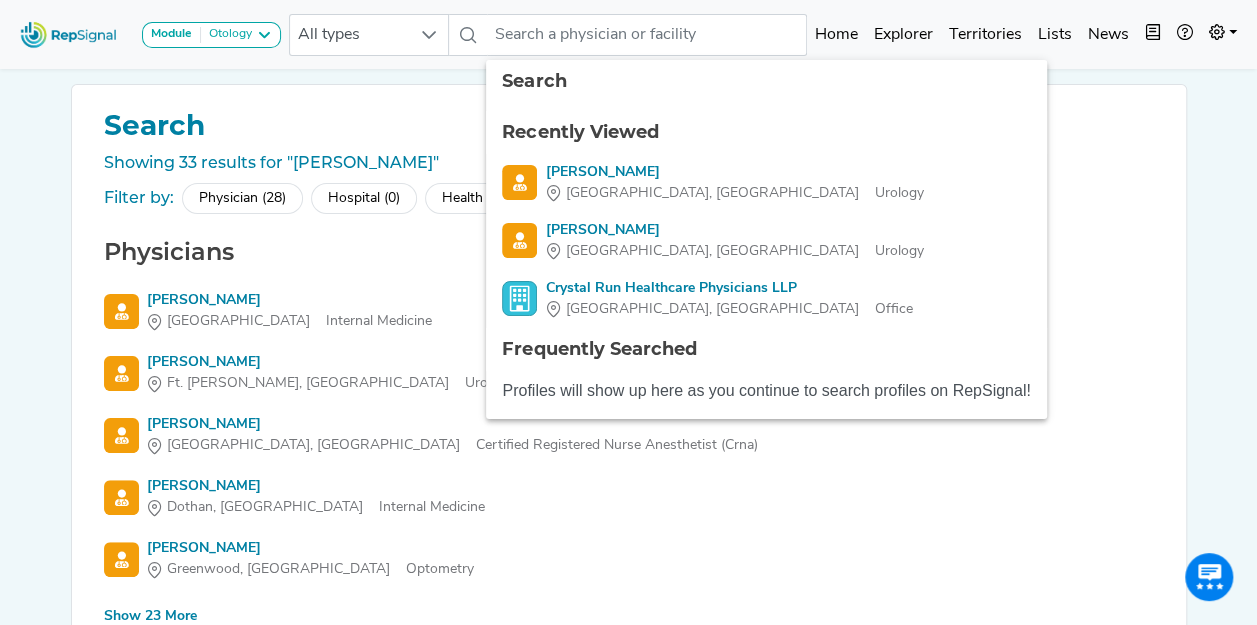 click on "Show 23 More" at bounding box center [150, 616] 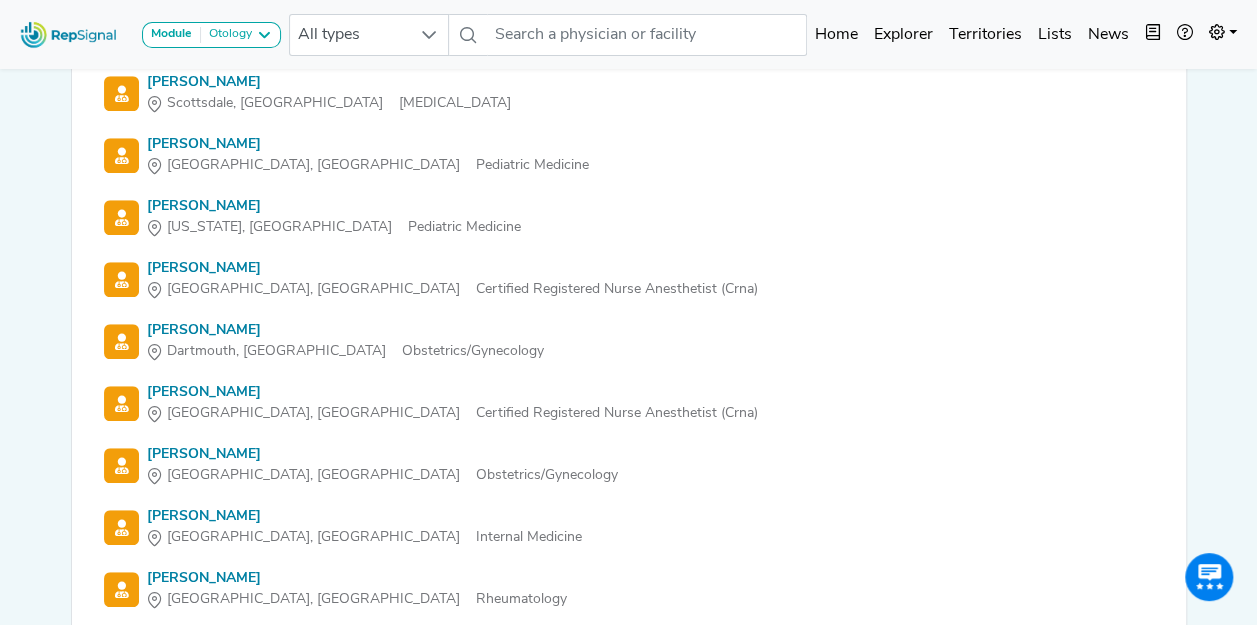 scroll, scrollTop: 766, scrollLeft: 0, axis: vertical 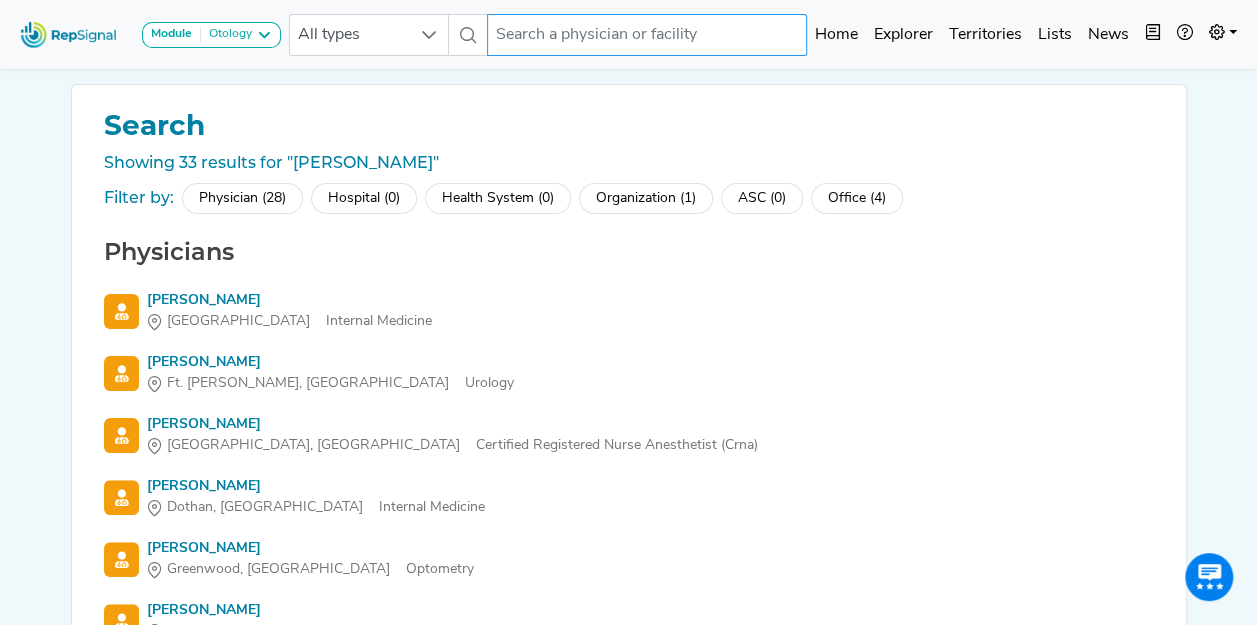 click at bounding box center [647, 35] 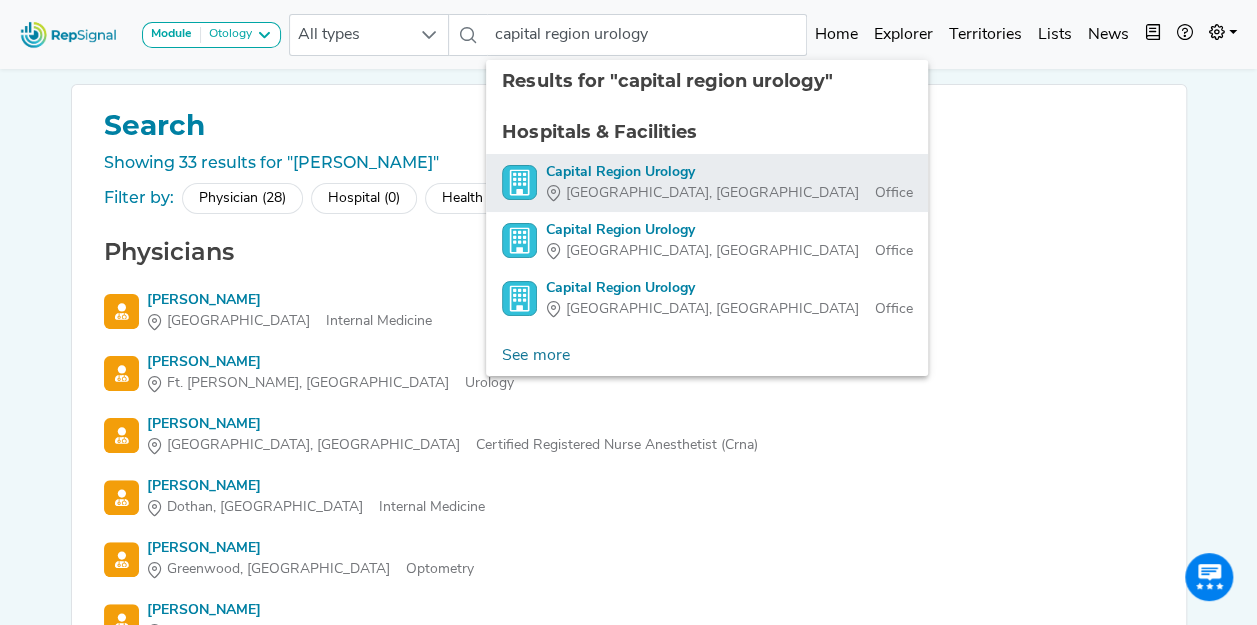 click on "Capital Region Urology" at bounding box center [728, 172] 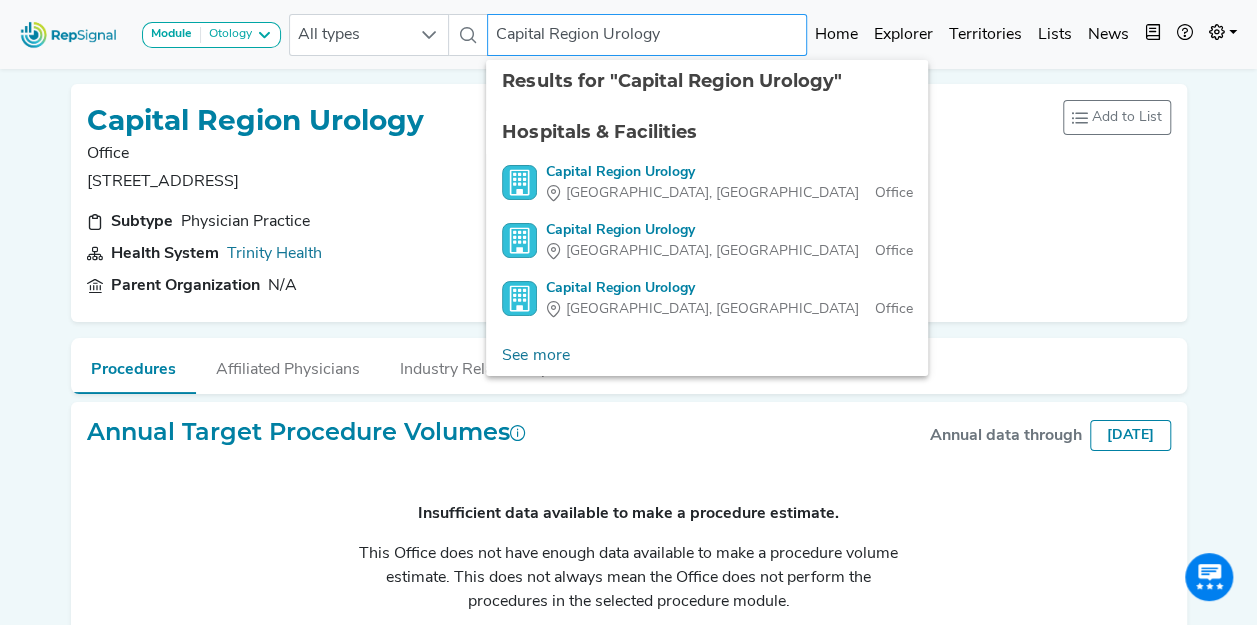 click on "Capital Region Urology" at bounding box center (647, 35) 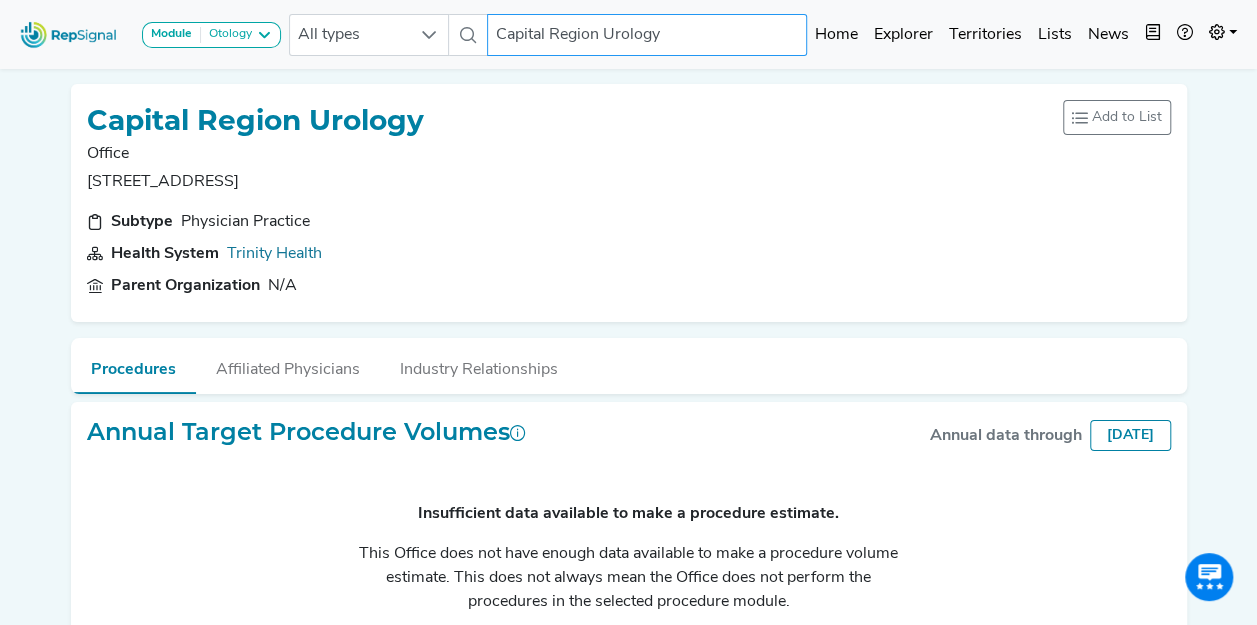 paste on "[PERSON_NAME]" 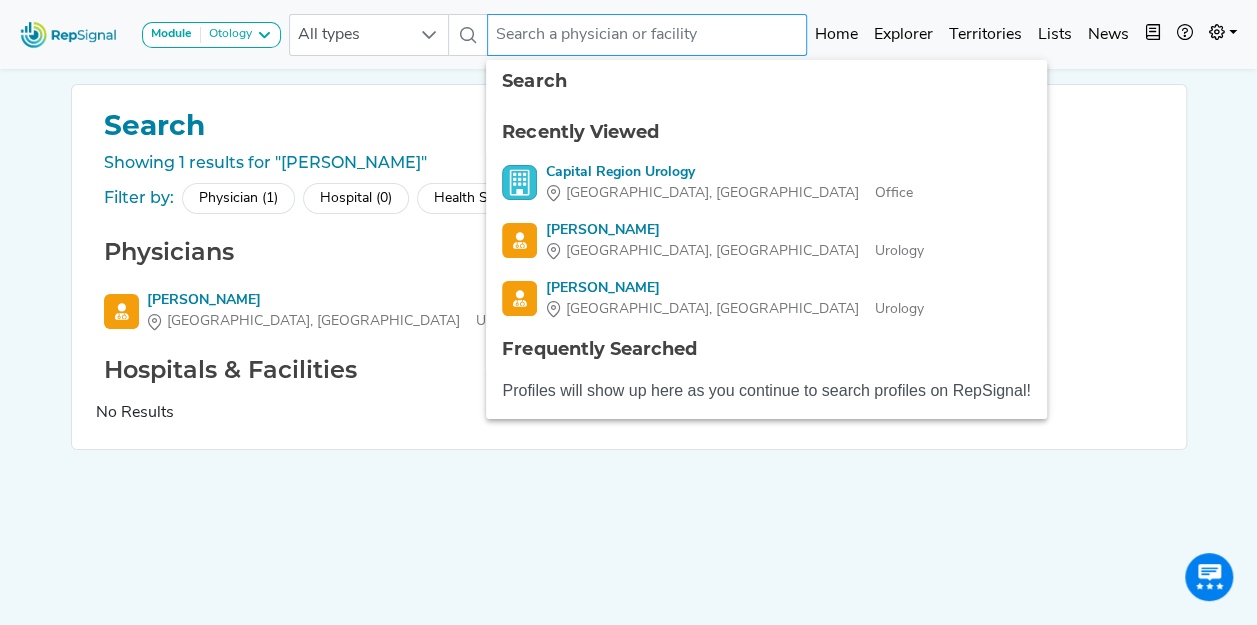 click at bounding box center [647, 35] 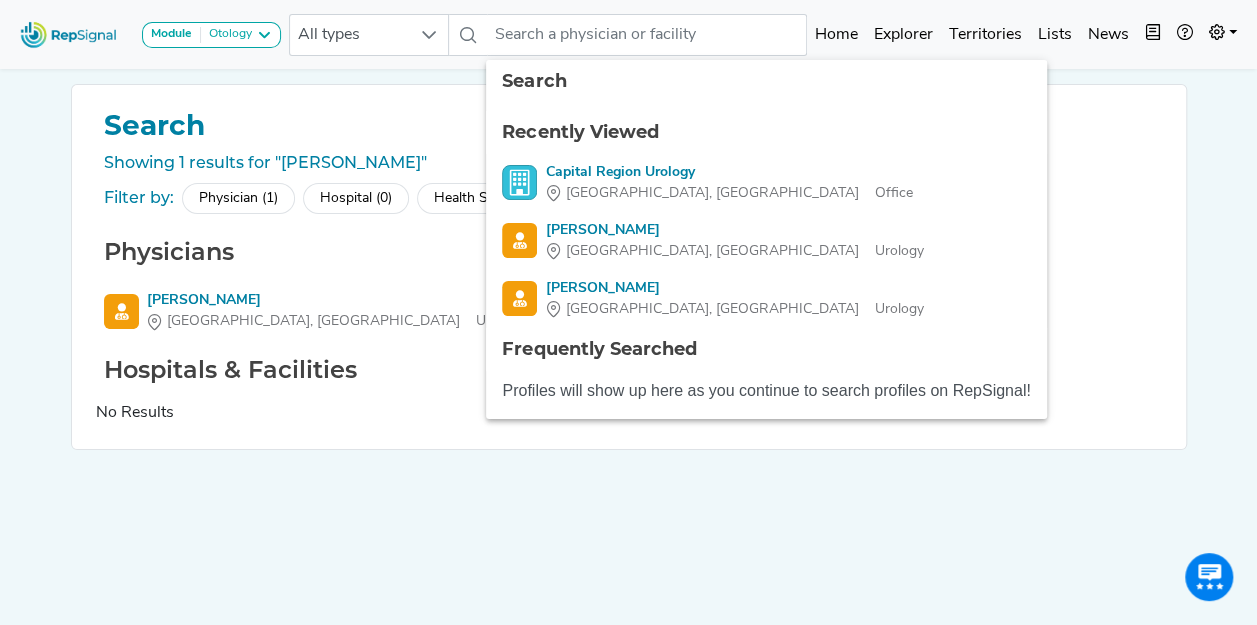 click on "Physicians" at bounding box center (629, 252) 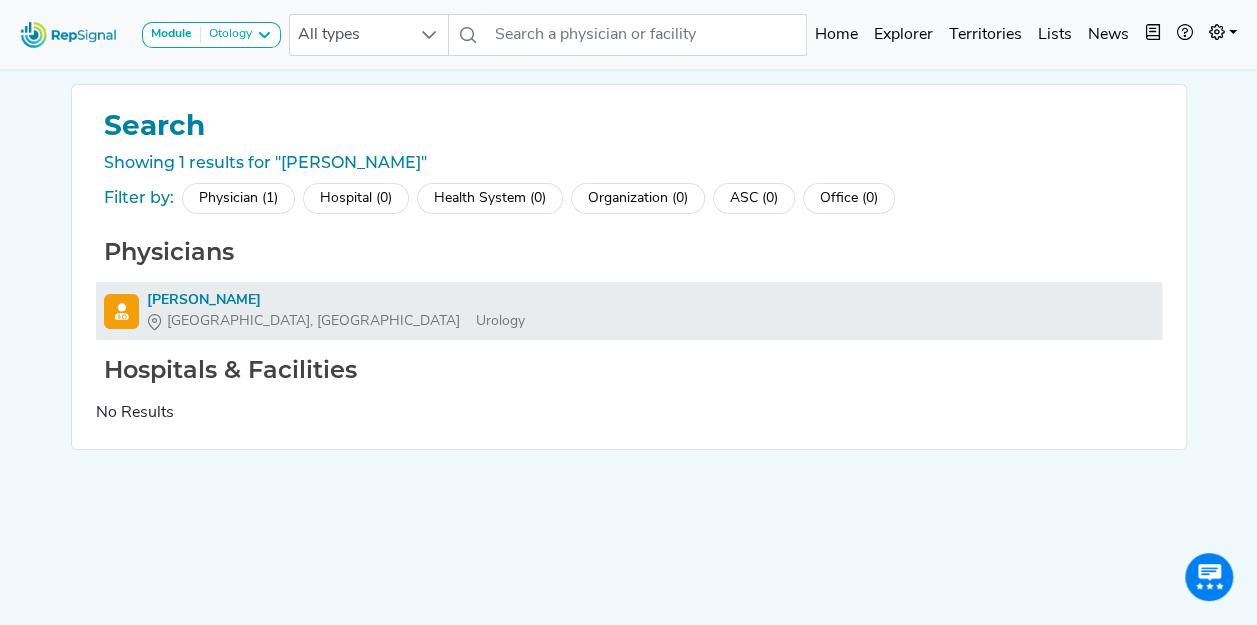 click on "[PERSON_NAME]" at bounding box center (336, 300) 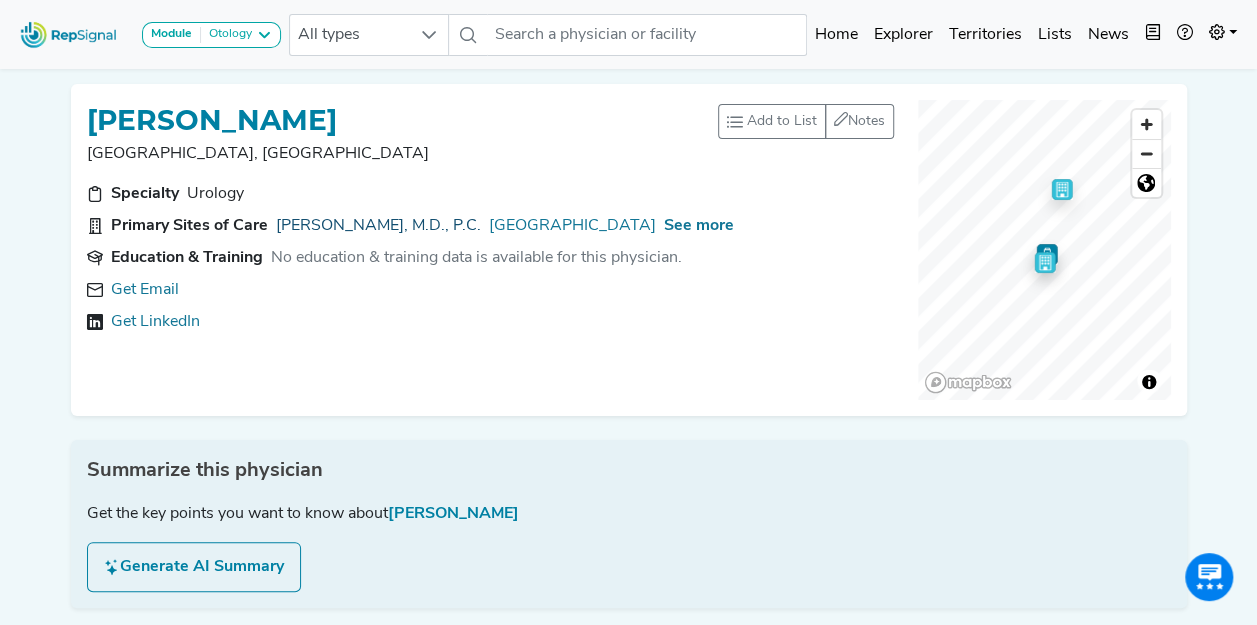 click on "[PERSON_NAME], M.D., P.C." at bounding box center [378, 226] 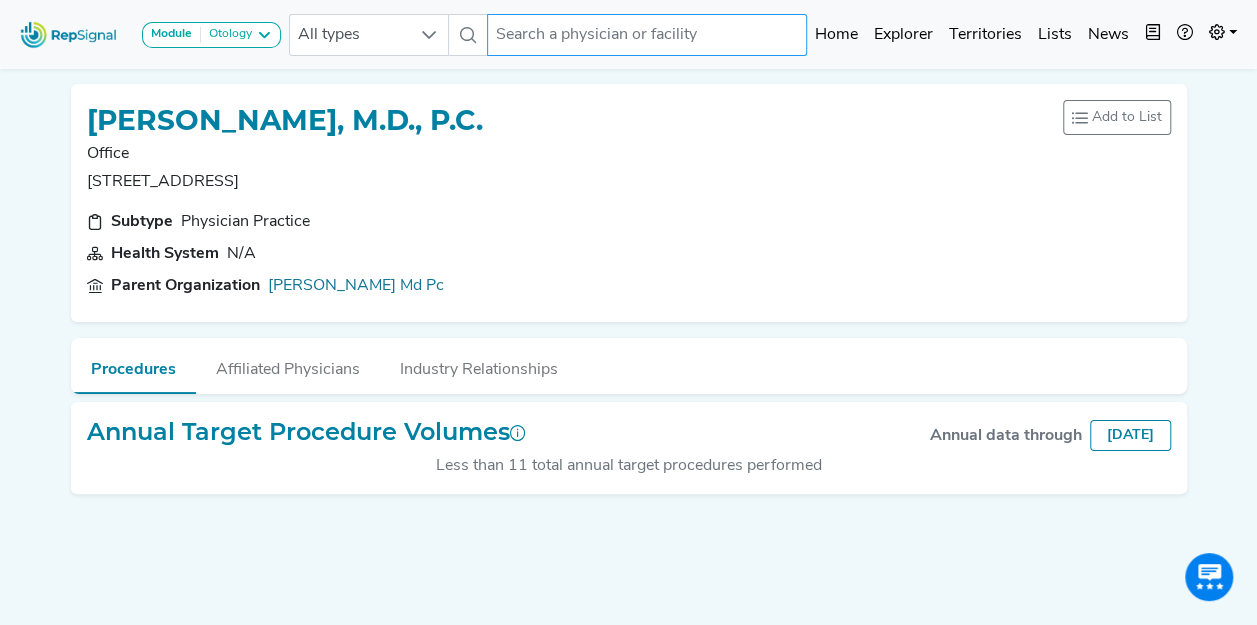click at bounding box center (647, 35) 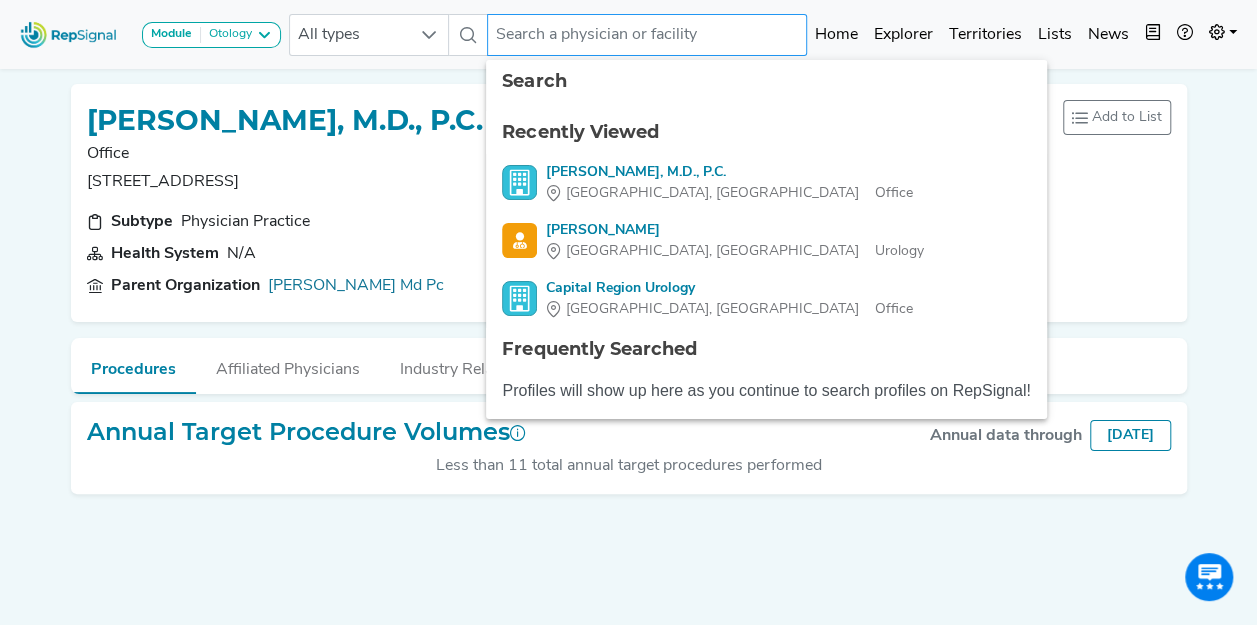 paste on "[PERSON_NAME]" 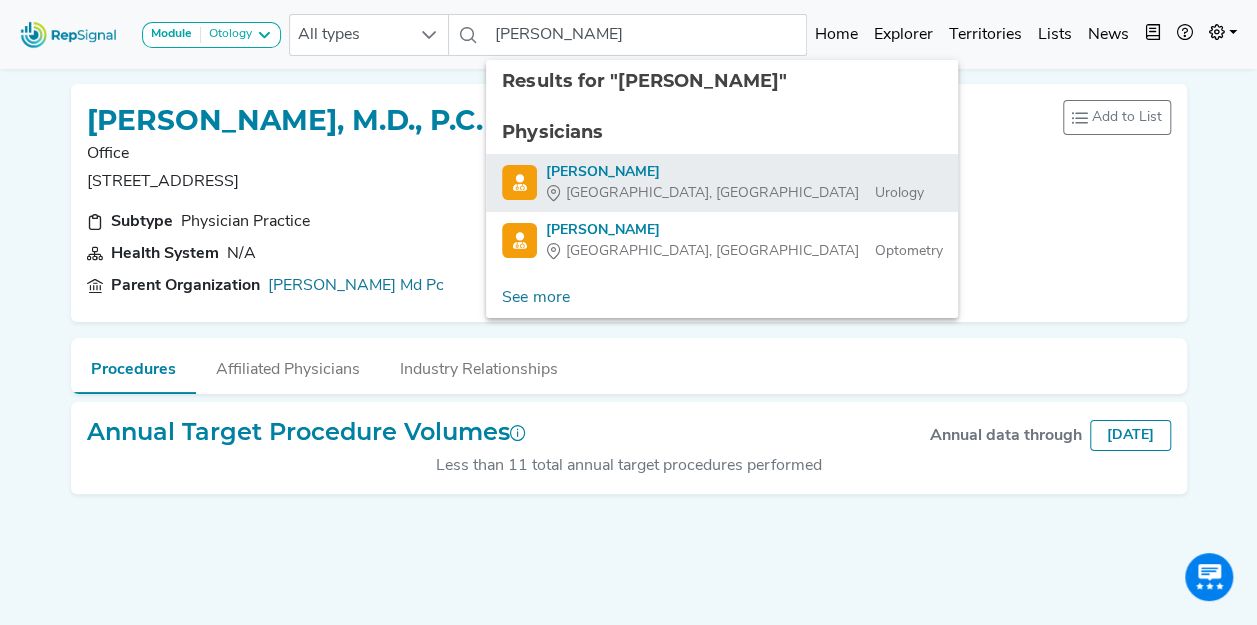click on "[PERSON_NAME]" at bounding box center (734, 172) 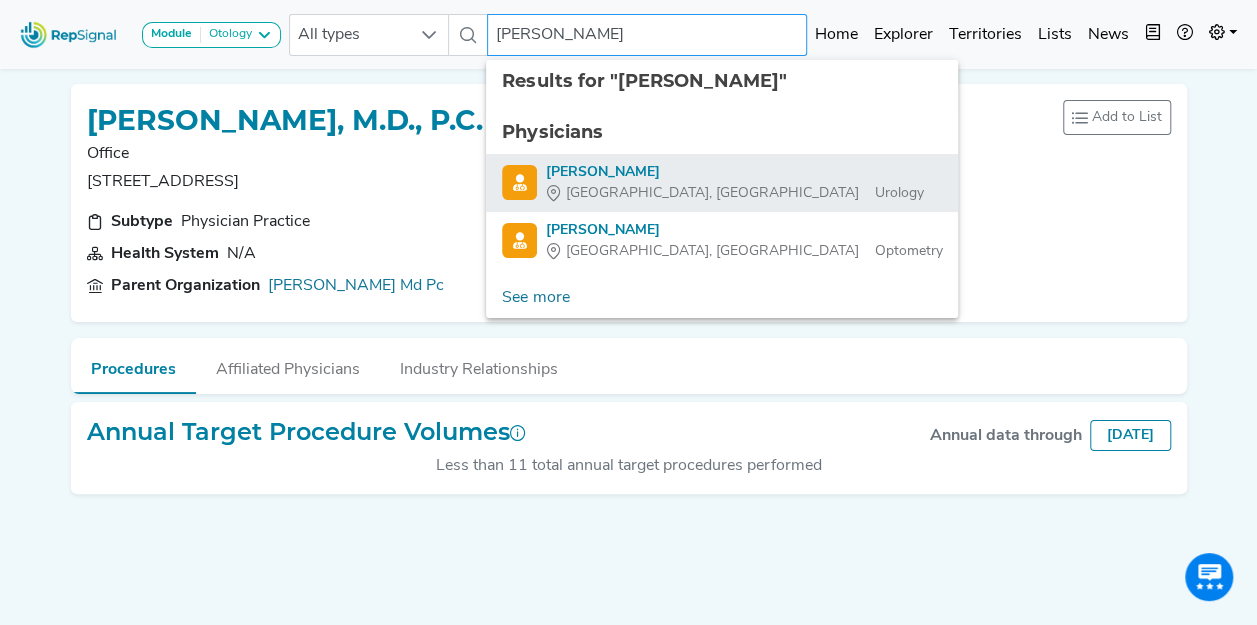 type on "[PERSON_NAME]" 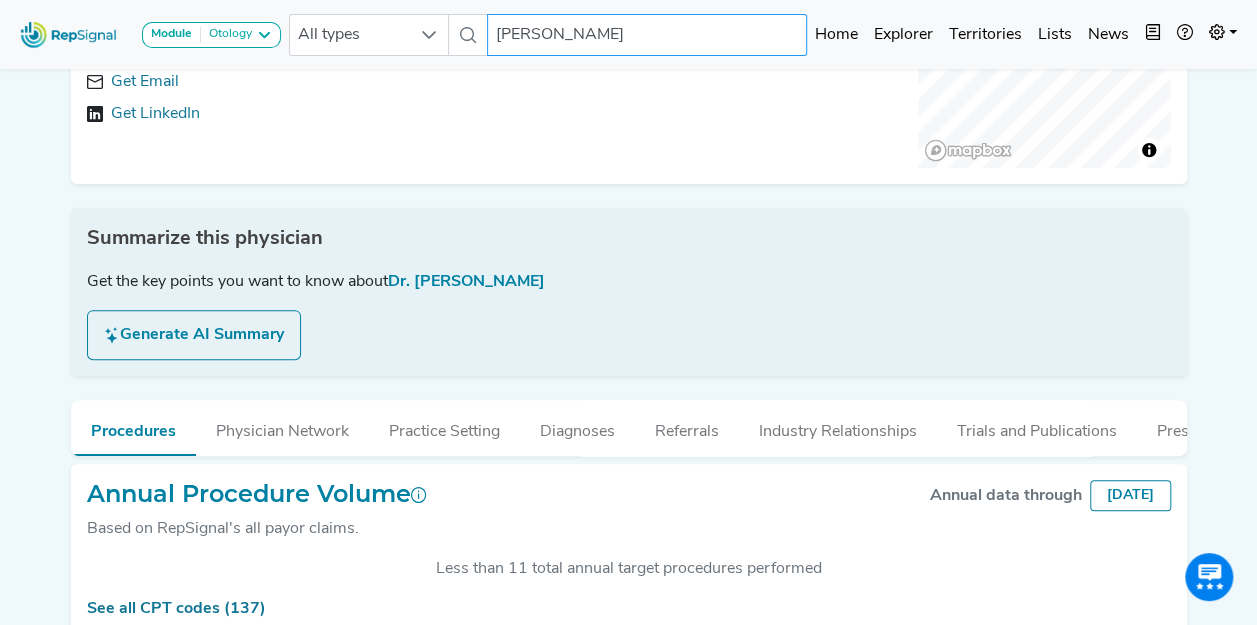 scroll, scrollTop: 0, scrollLeft: 0, axis: both 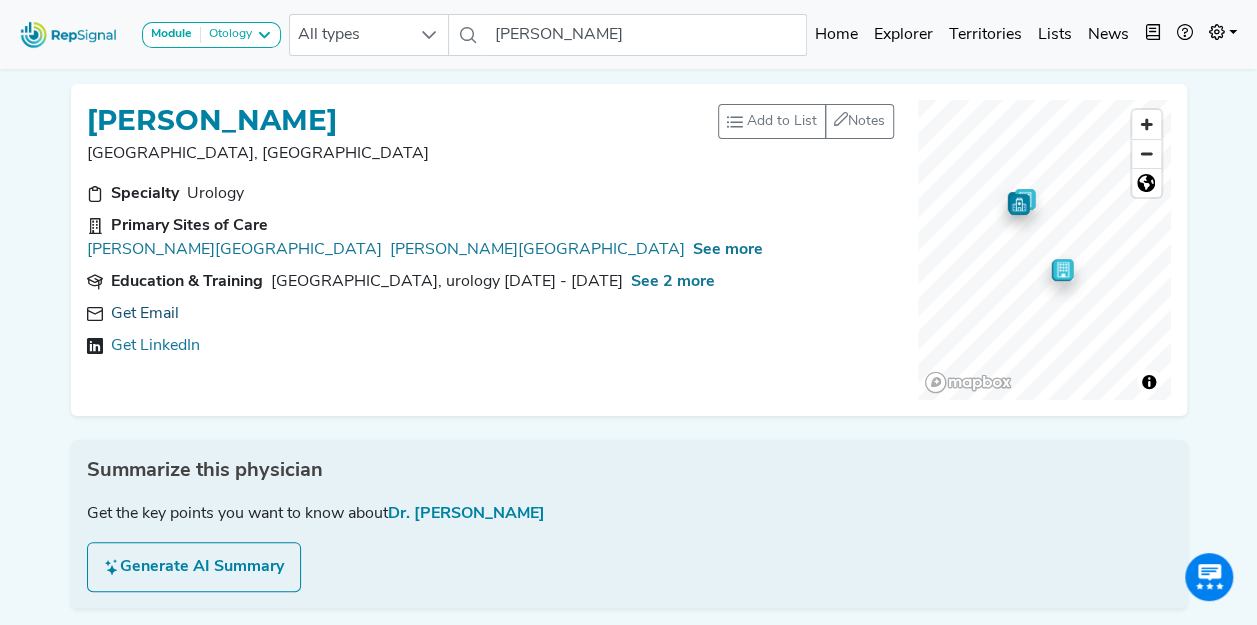click on "Get Email" at bounding box center (145, 314) 